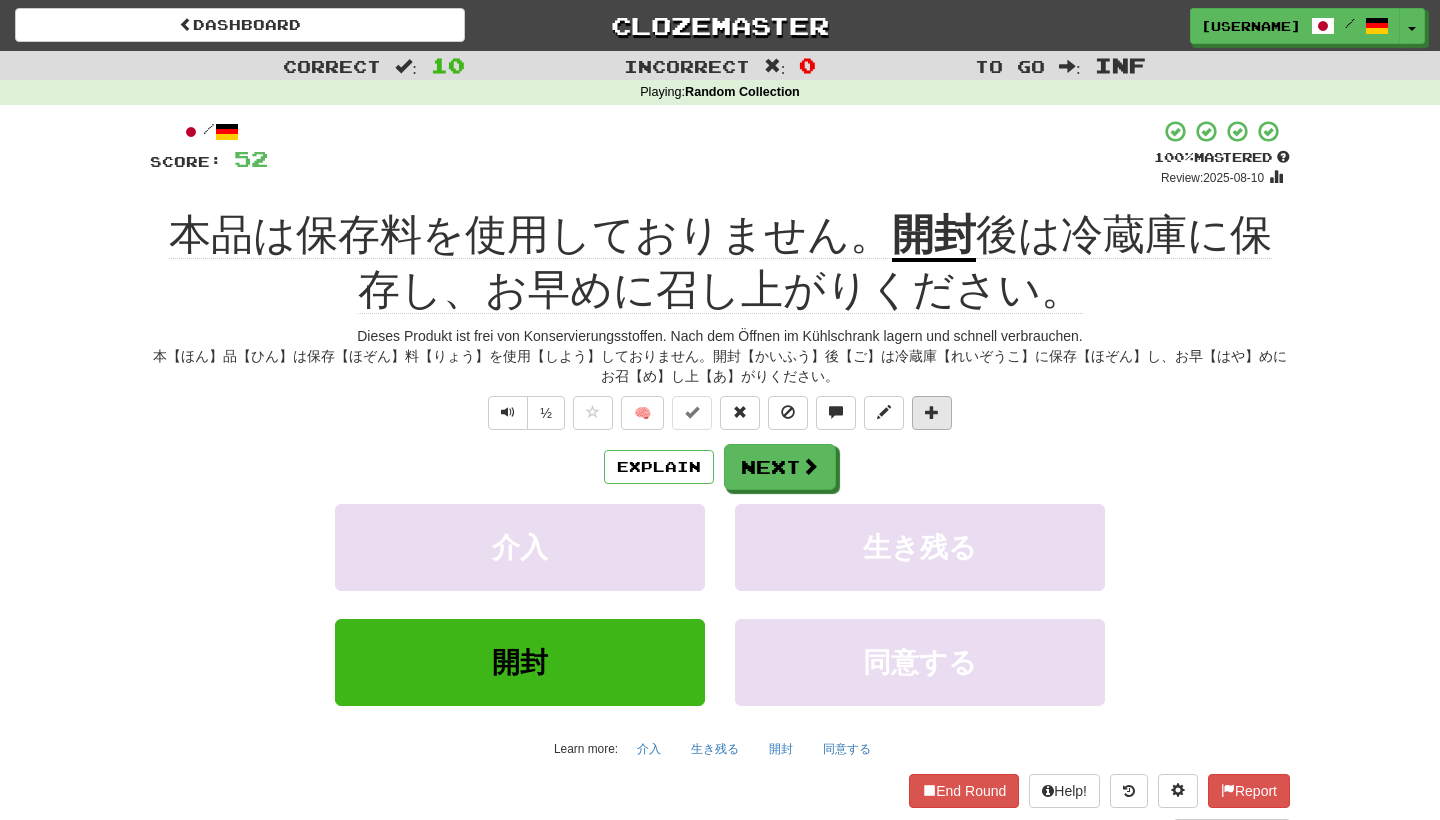 scroll, scrollTop: 0, scrollLeft: 0, axis: both 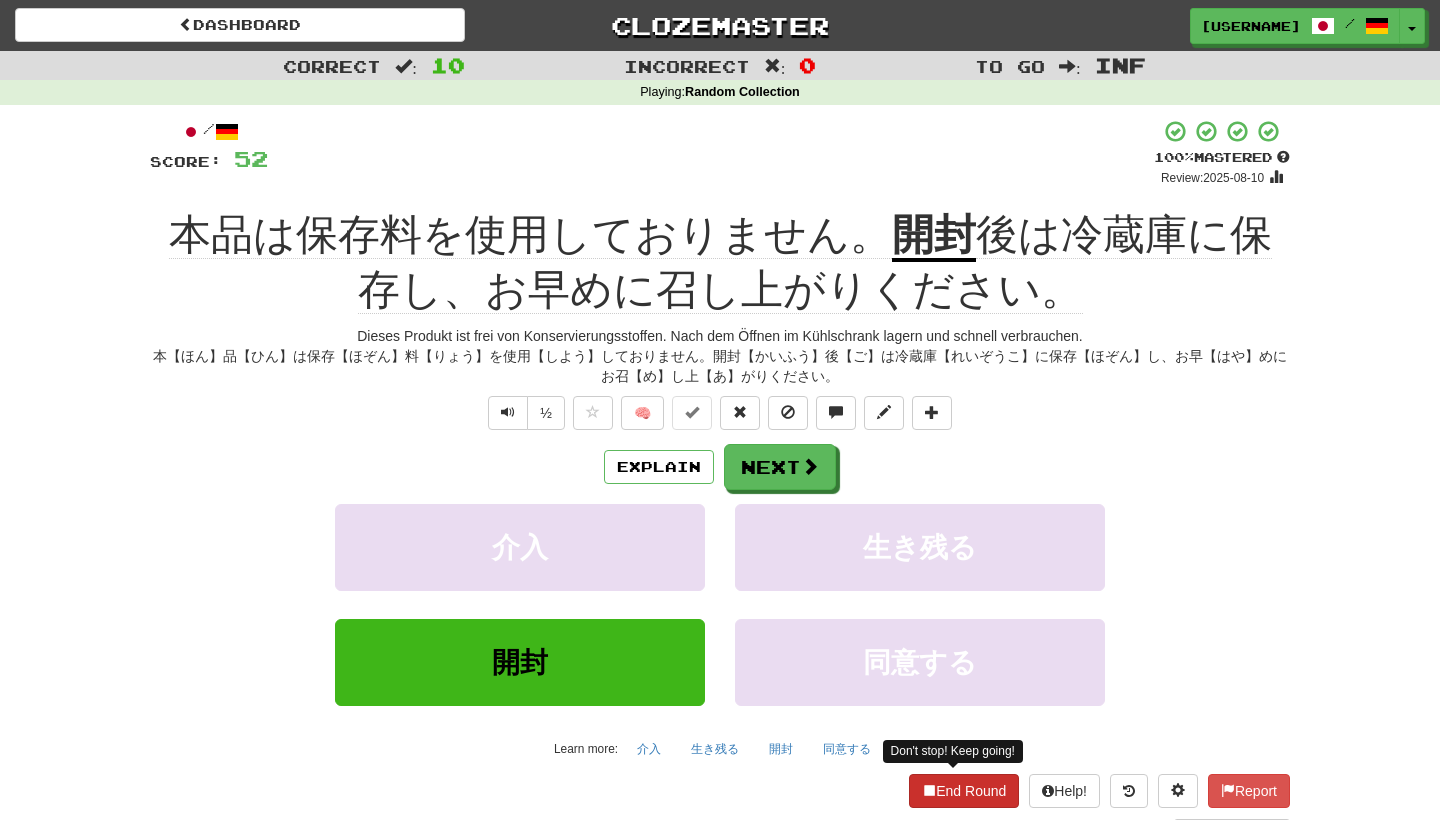 click on "End Round" at bounding box center [964, 791] 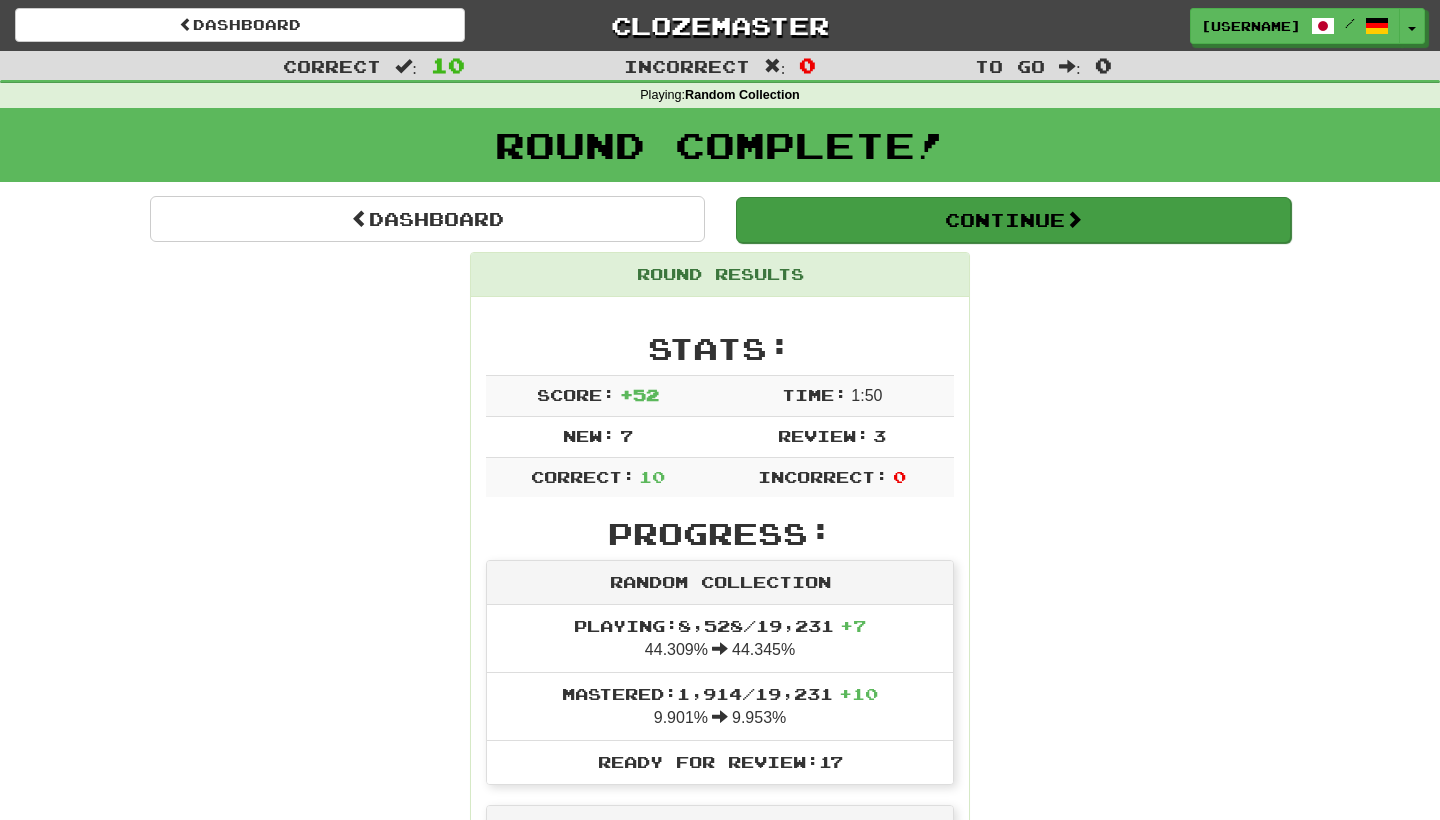 click at bounding box center (1074, 219) 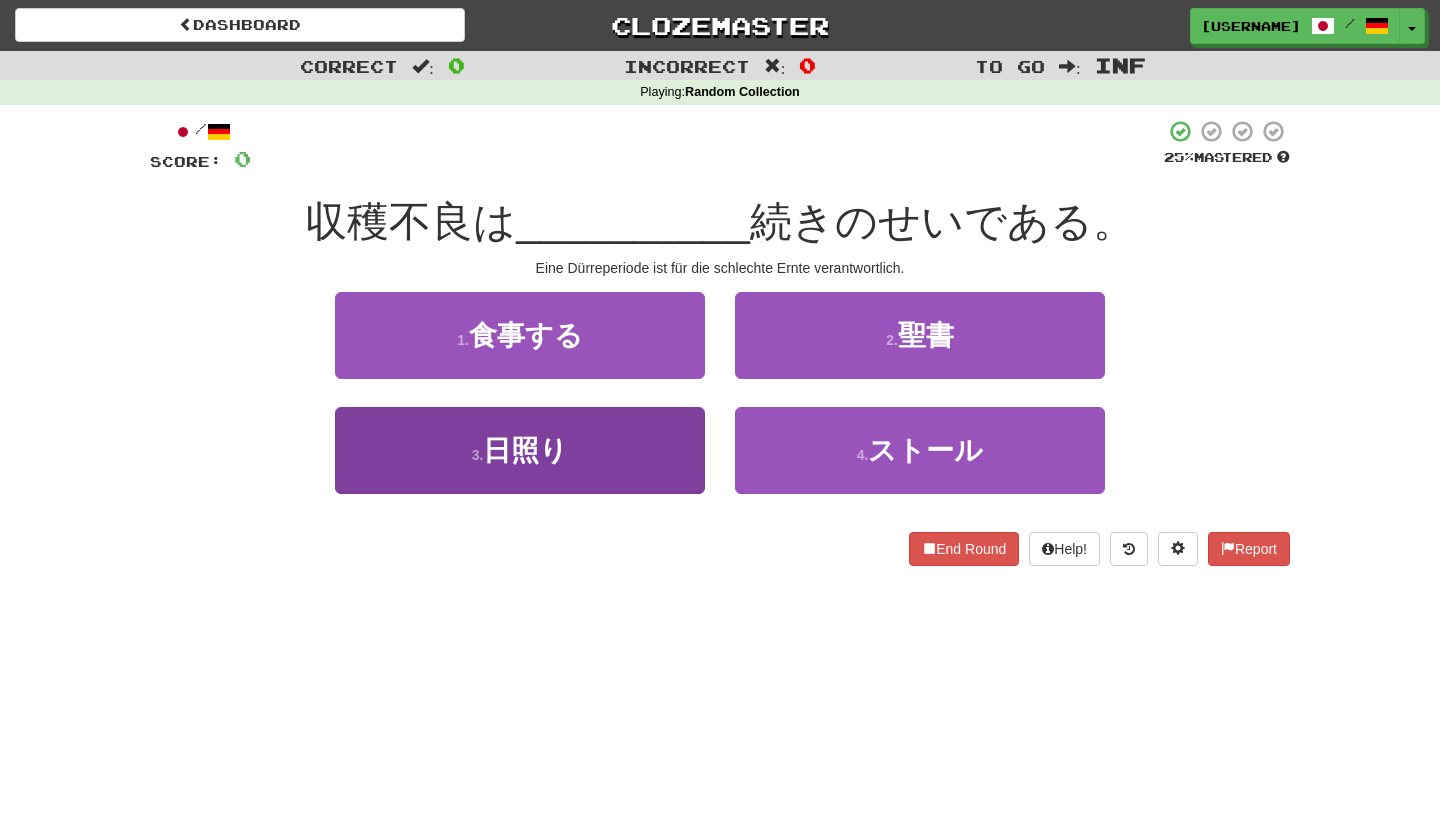 click on "3 .  日照り" at bounding box center [520, 450] 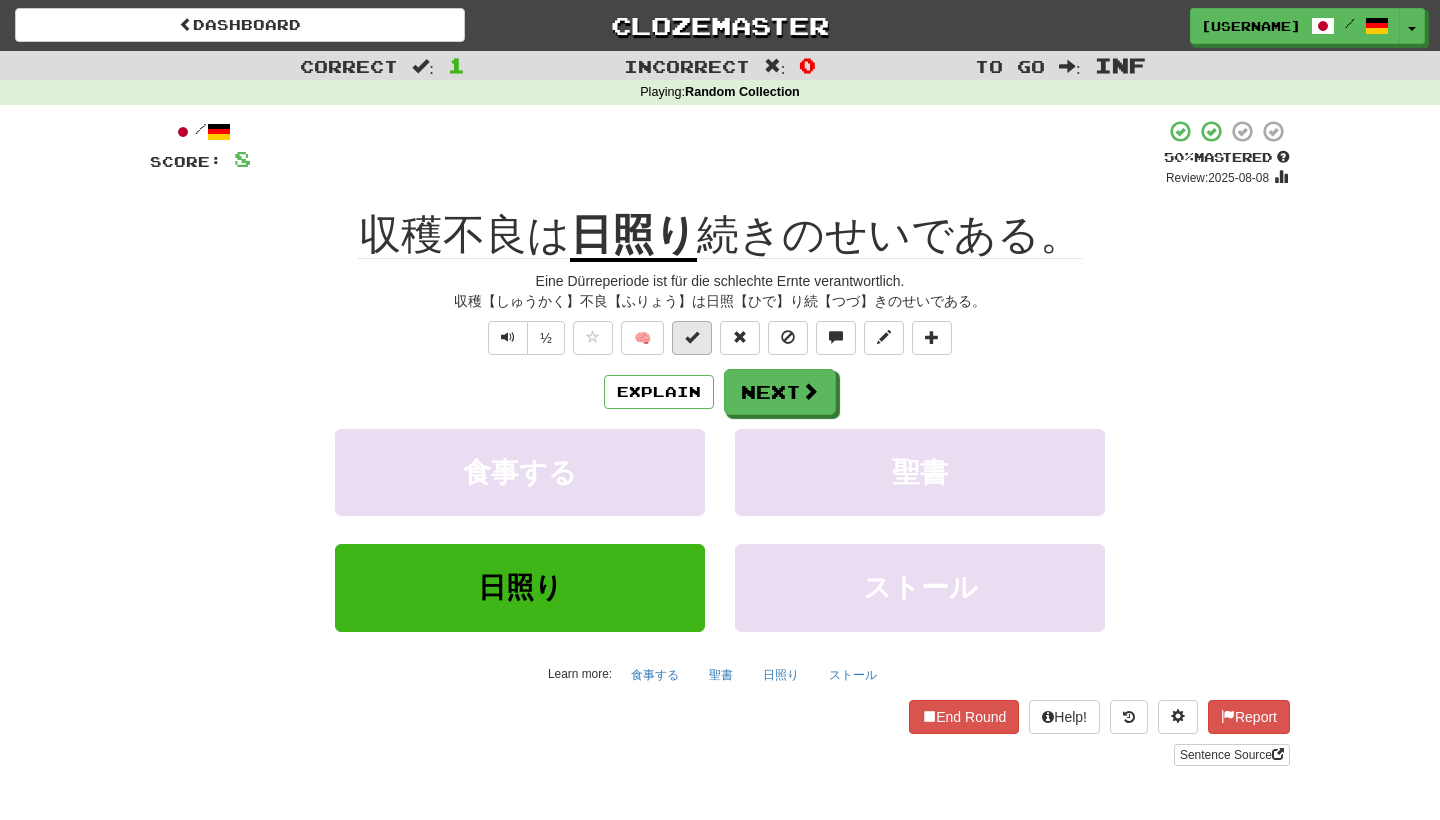 click at bounding box center (692, 337) 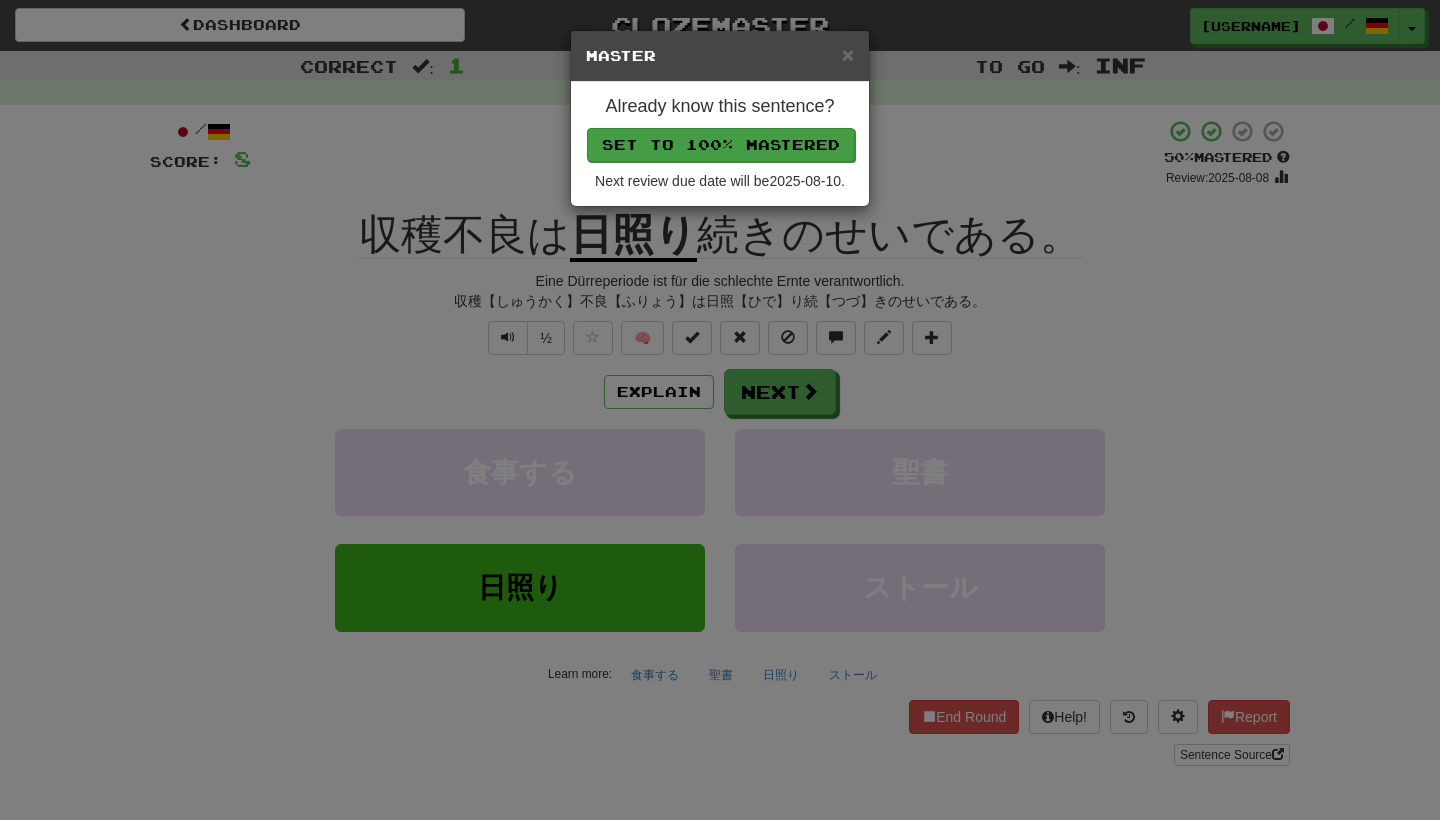 click on "Set to 100% Mastered" at bounding box center (721, 145) 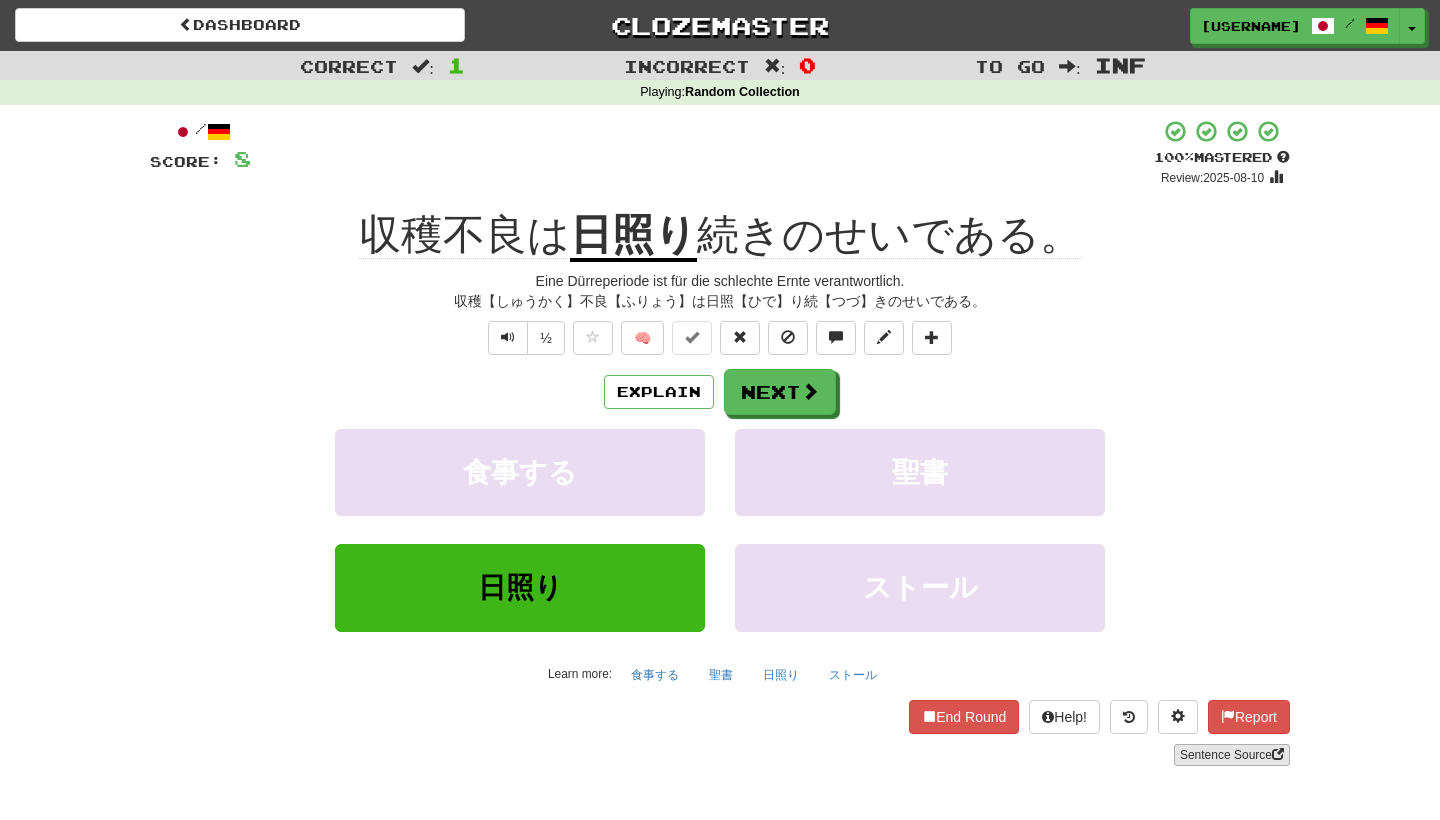 click on "Sentence Source" at bounding box center (1232, 755) 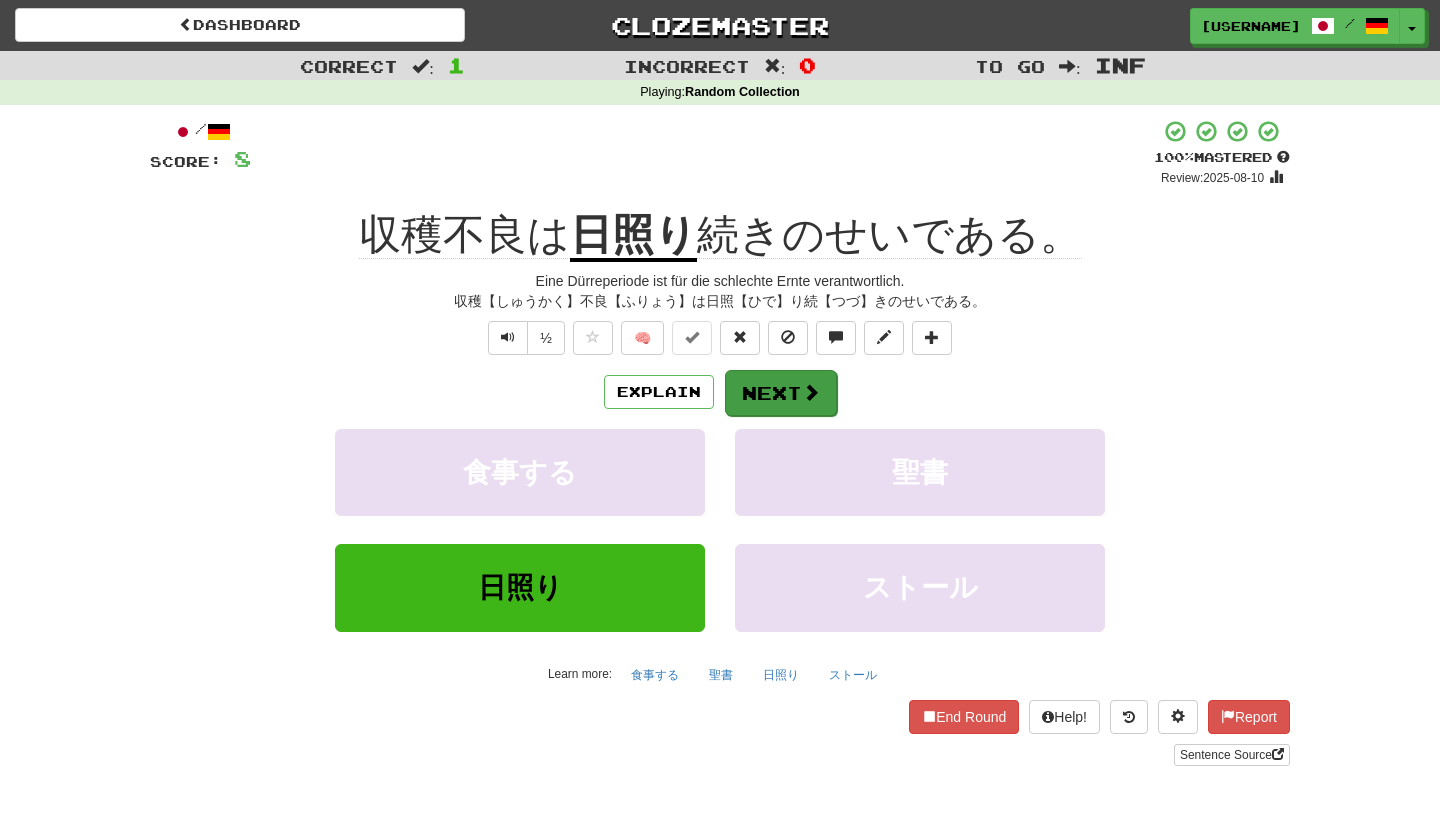 click at bounding box center [811, 392] 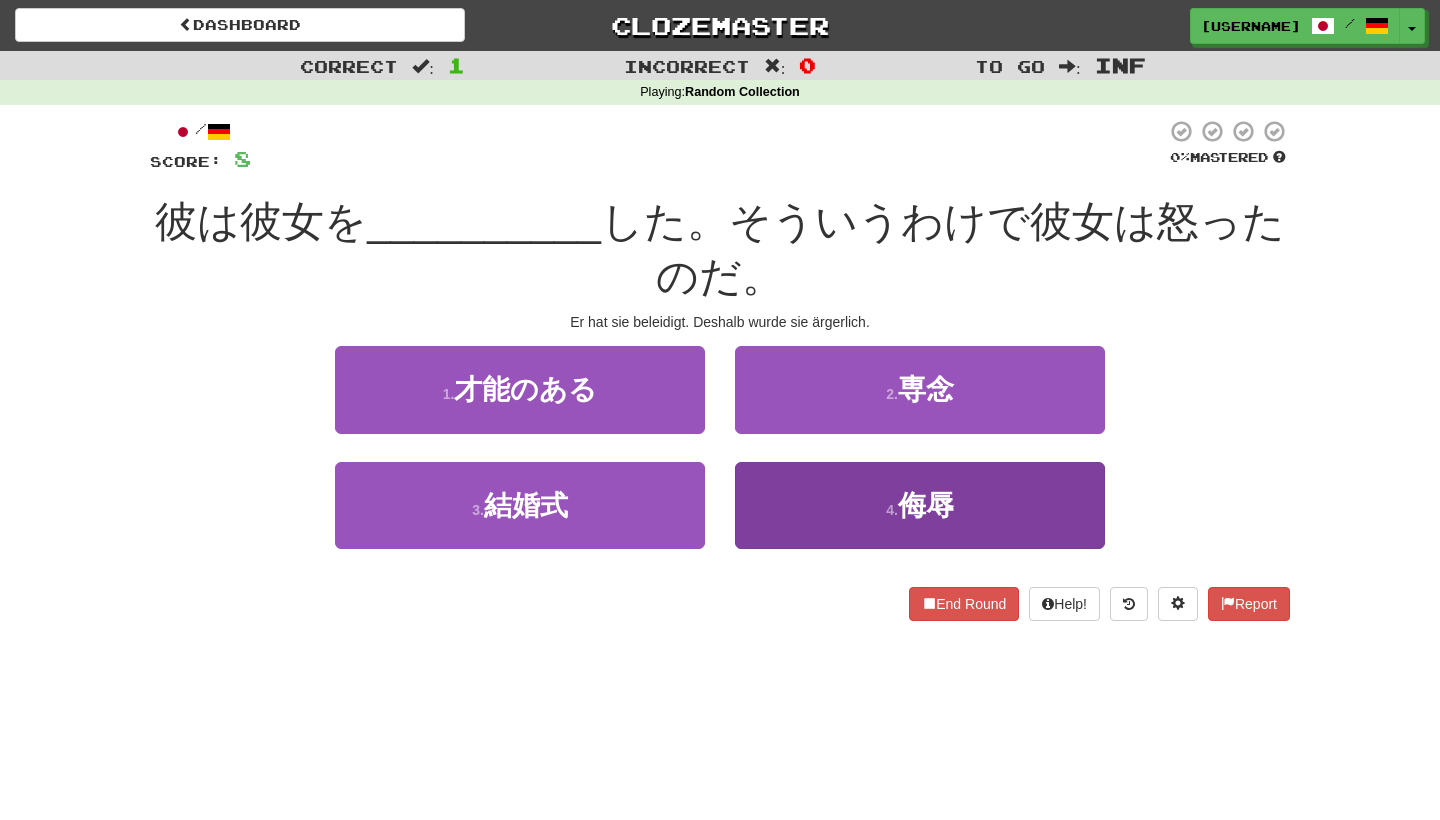 click on "4 .  侮辱" at bounding box center [920, 505] 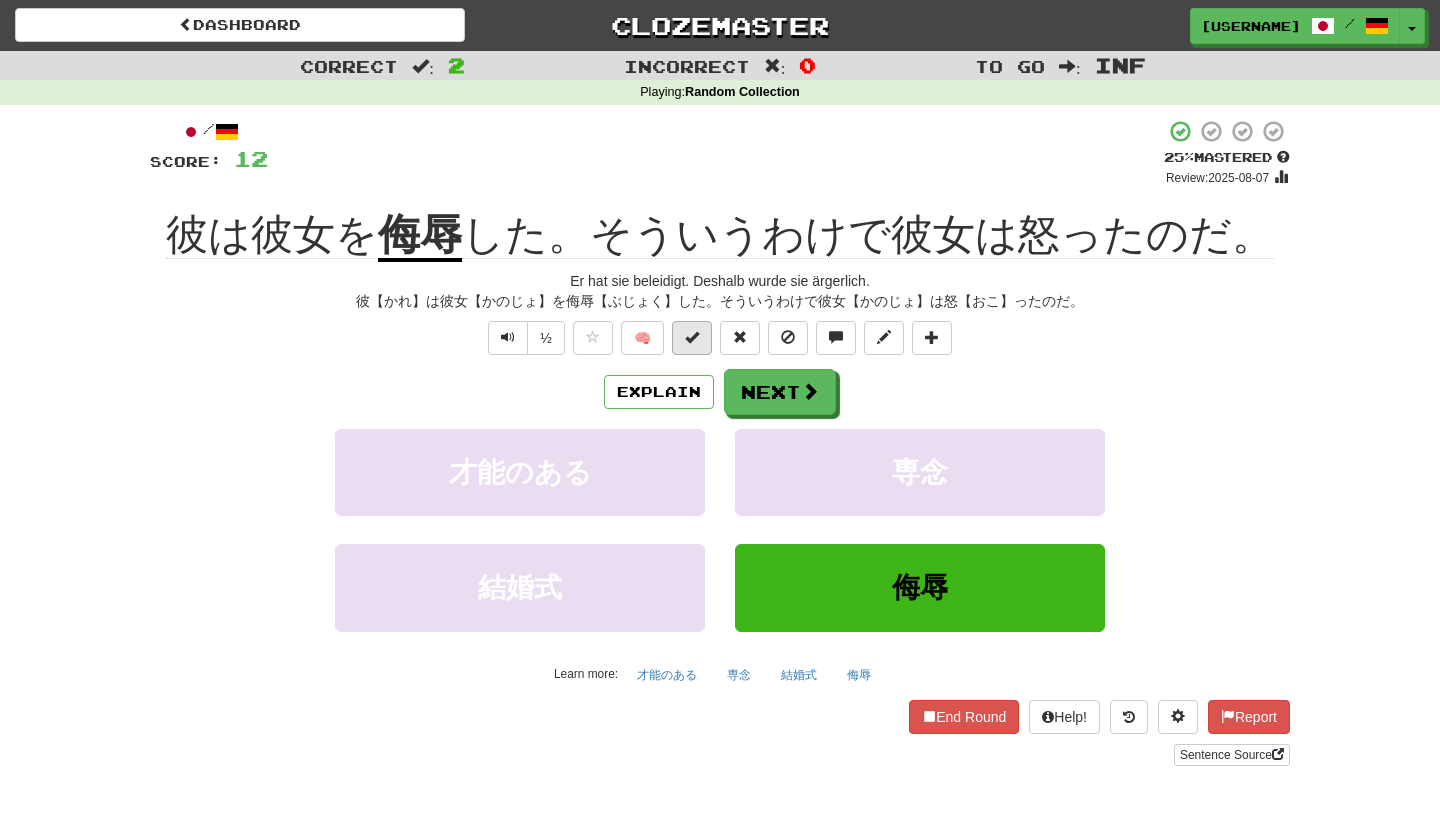 click at bounding box center [692, 337] 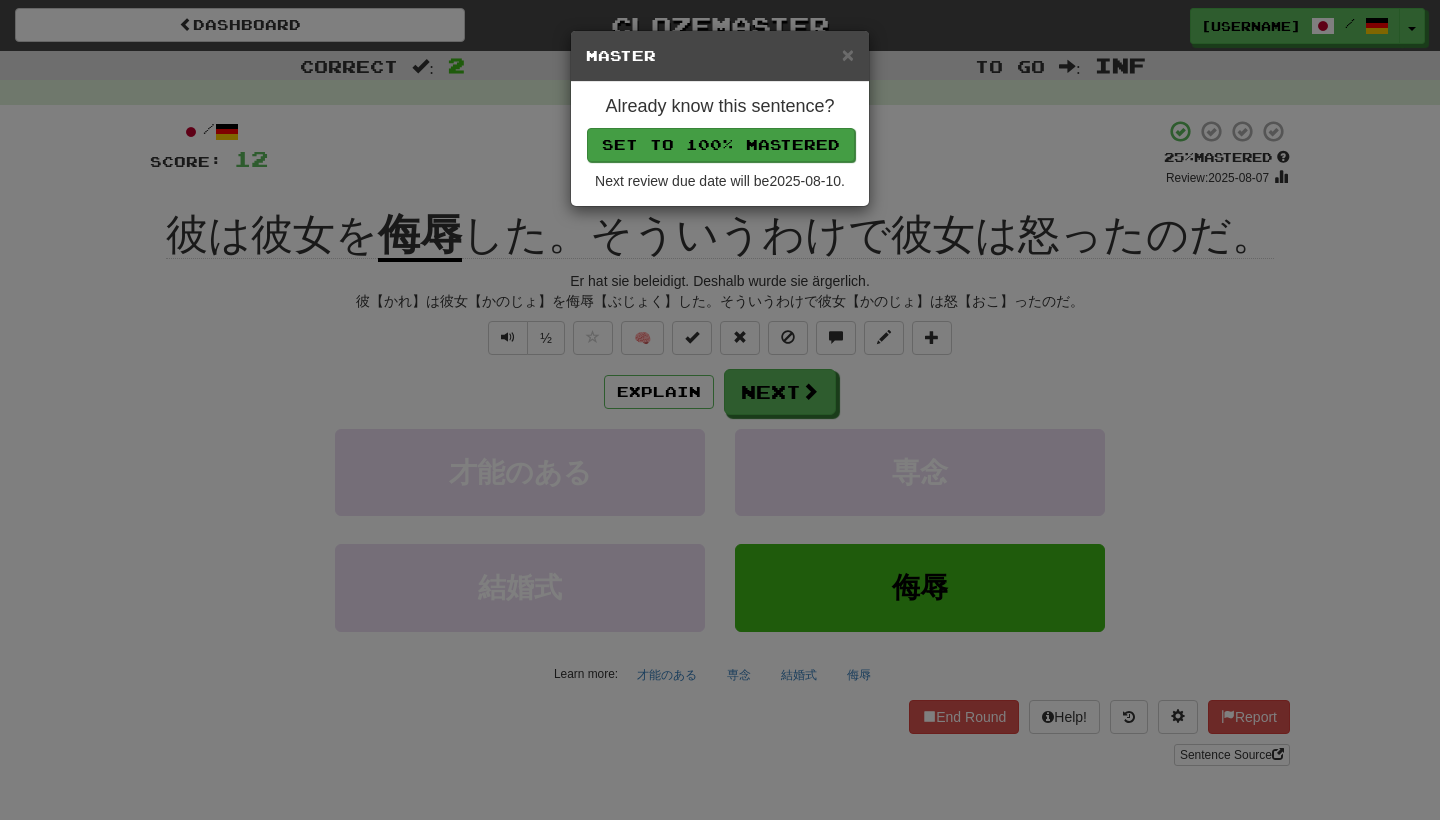 click on "Set to 100% Mastered" at bounding box center [721, 145] 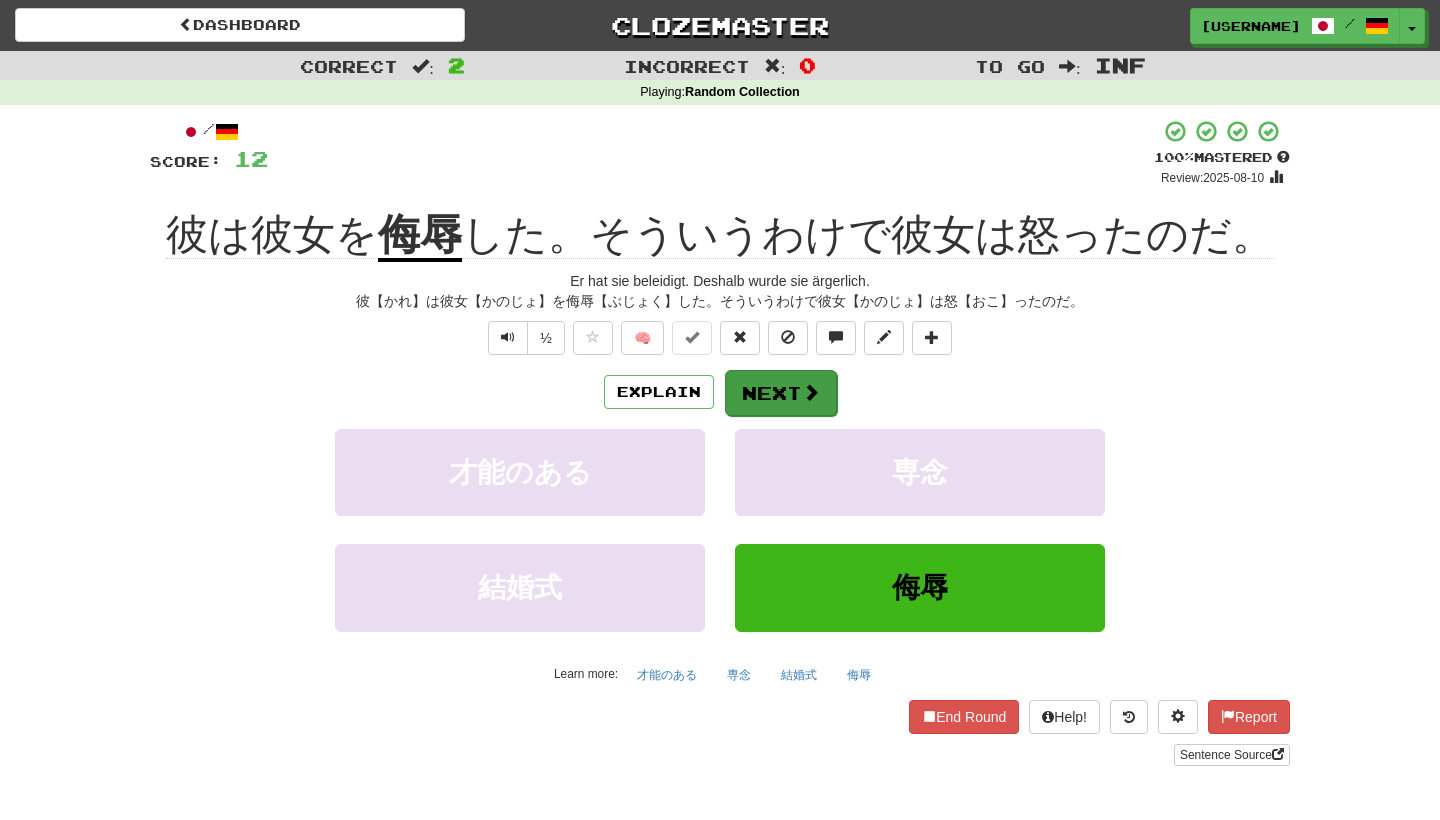 click on "Next" at bounding box center [781, 393] 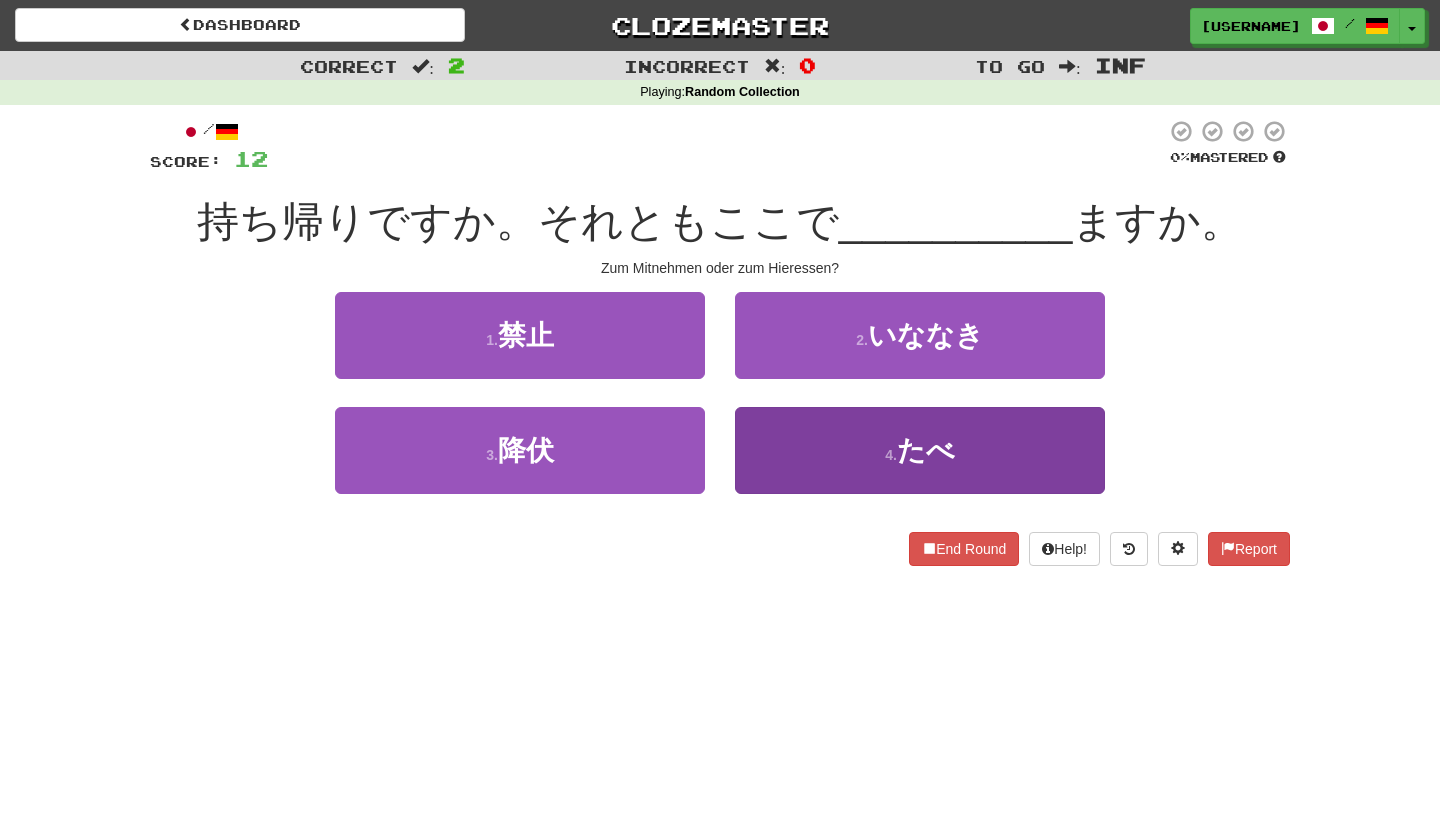 click on "4 .  たべ" at bounding box center (920, 450) 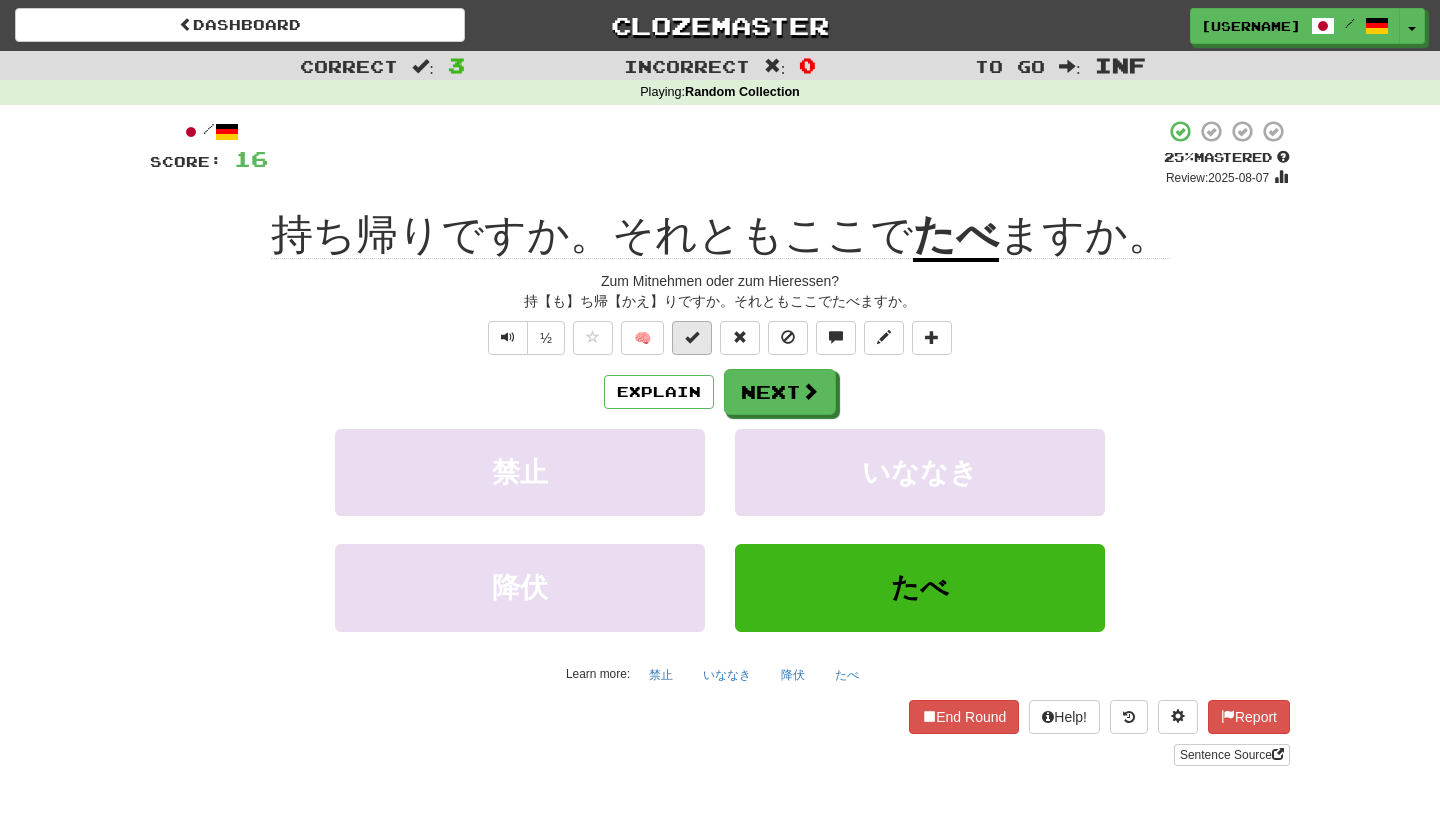 click at bounding box center (692, 338) 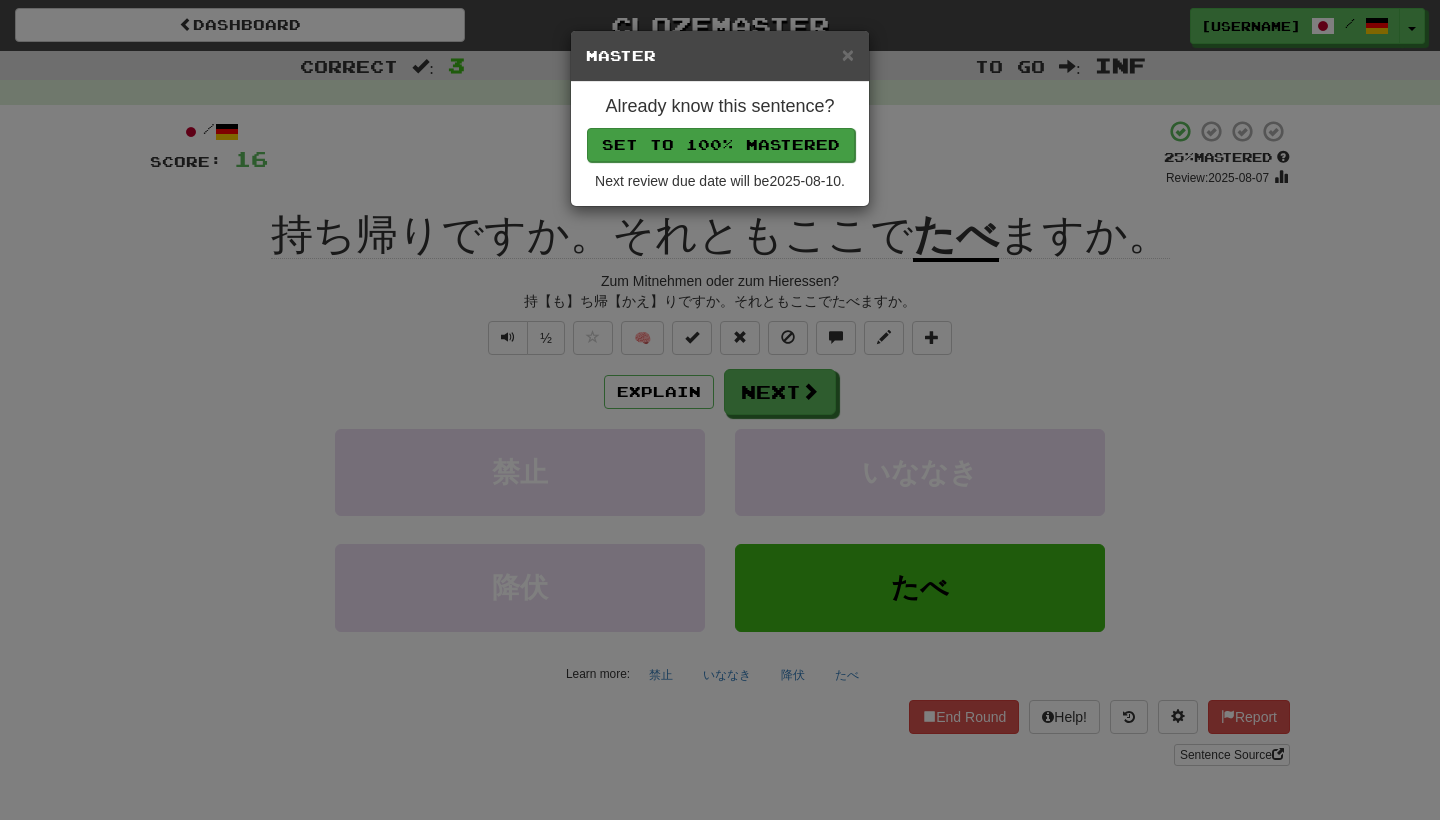 click on "Set to 100% Mastered" at bounding box center (721, 145) 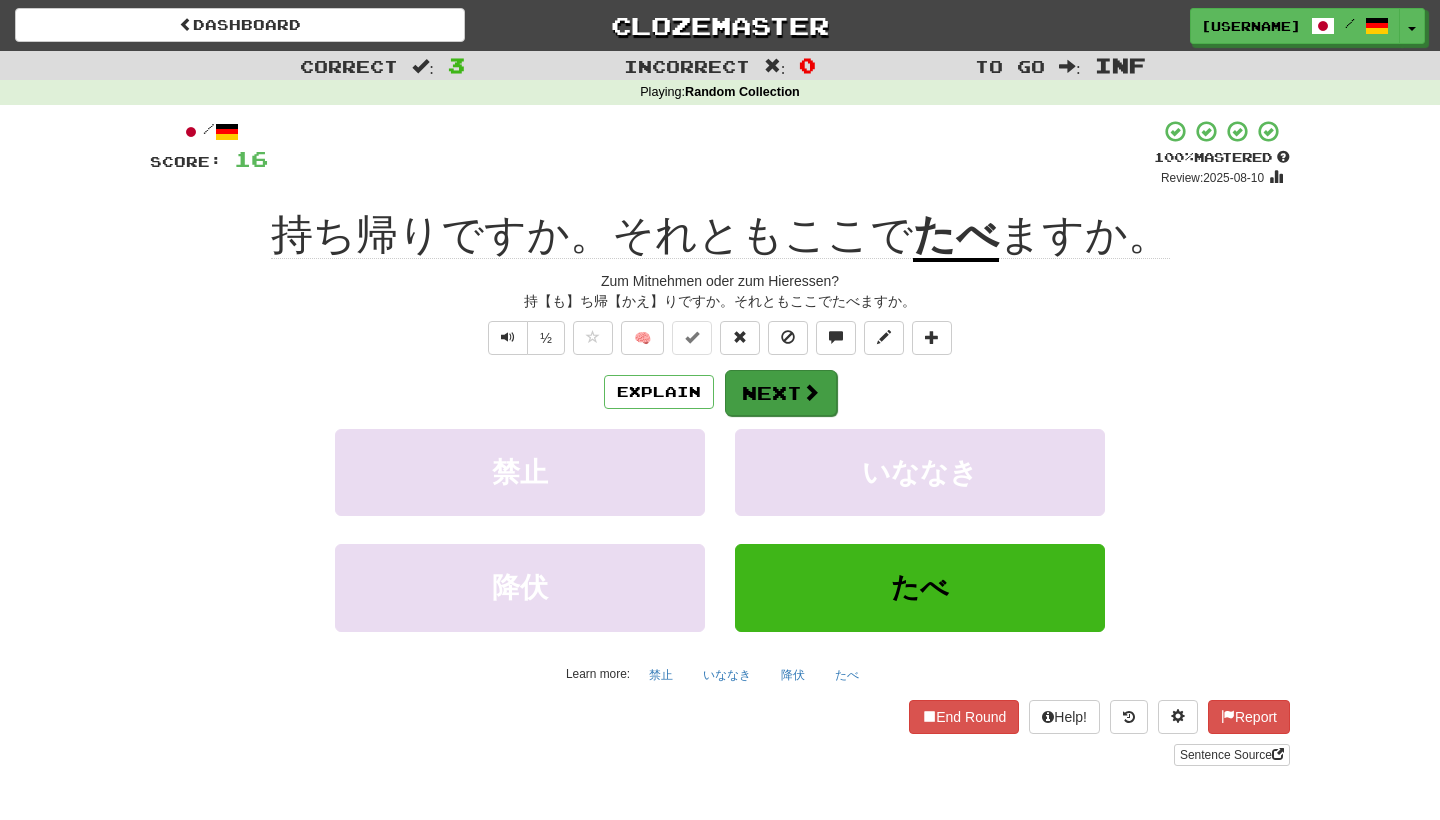 click on "Next" at bounding box center [781, 393] 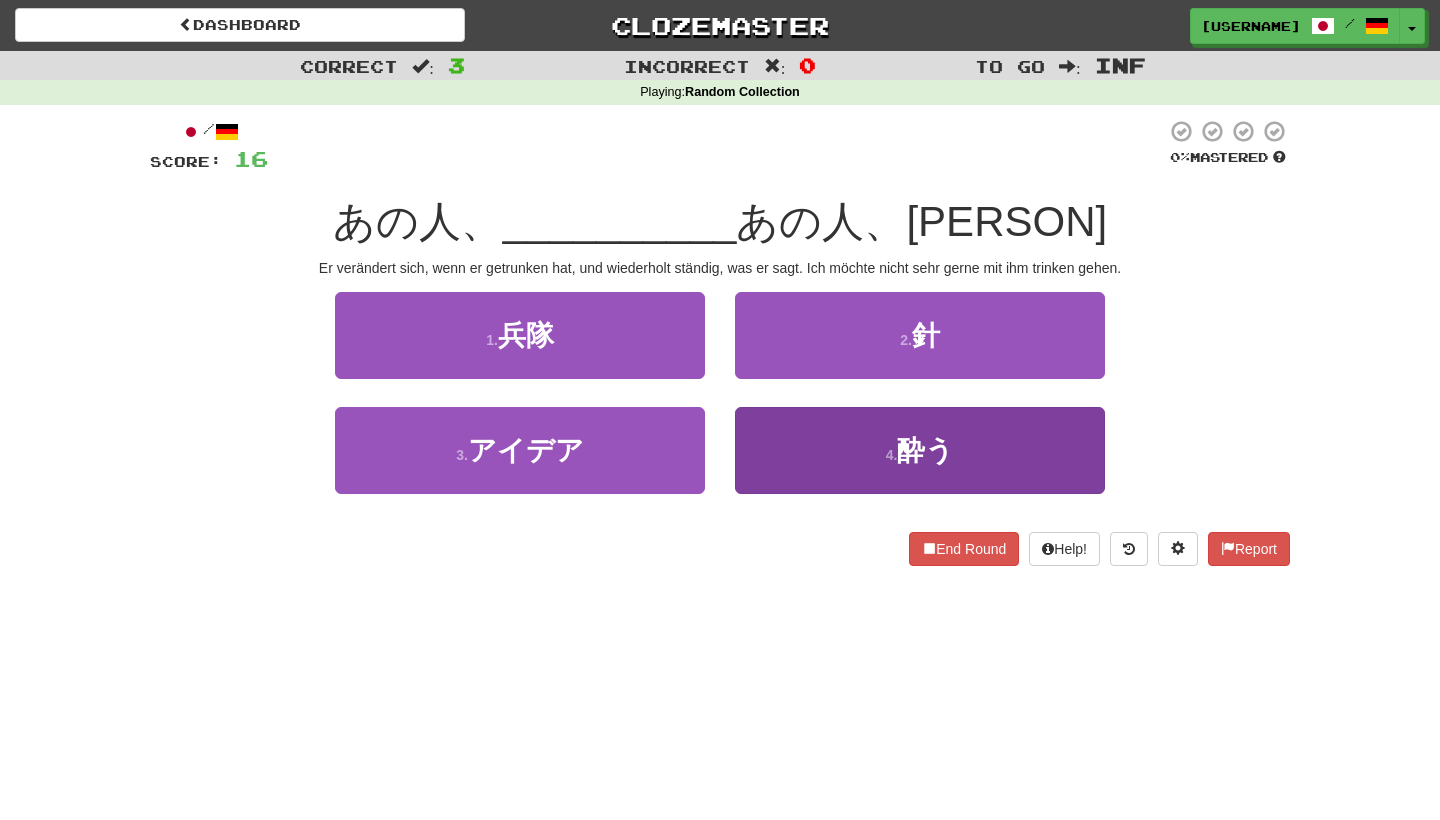 click on "4 .  酔う" at bounding box center (920, 450) 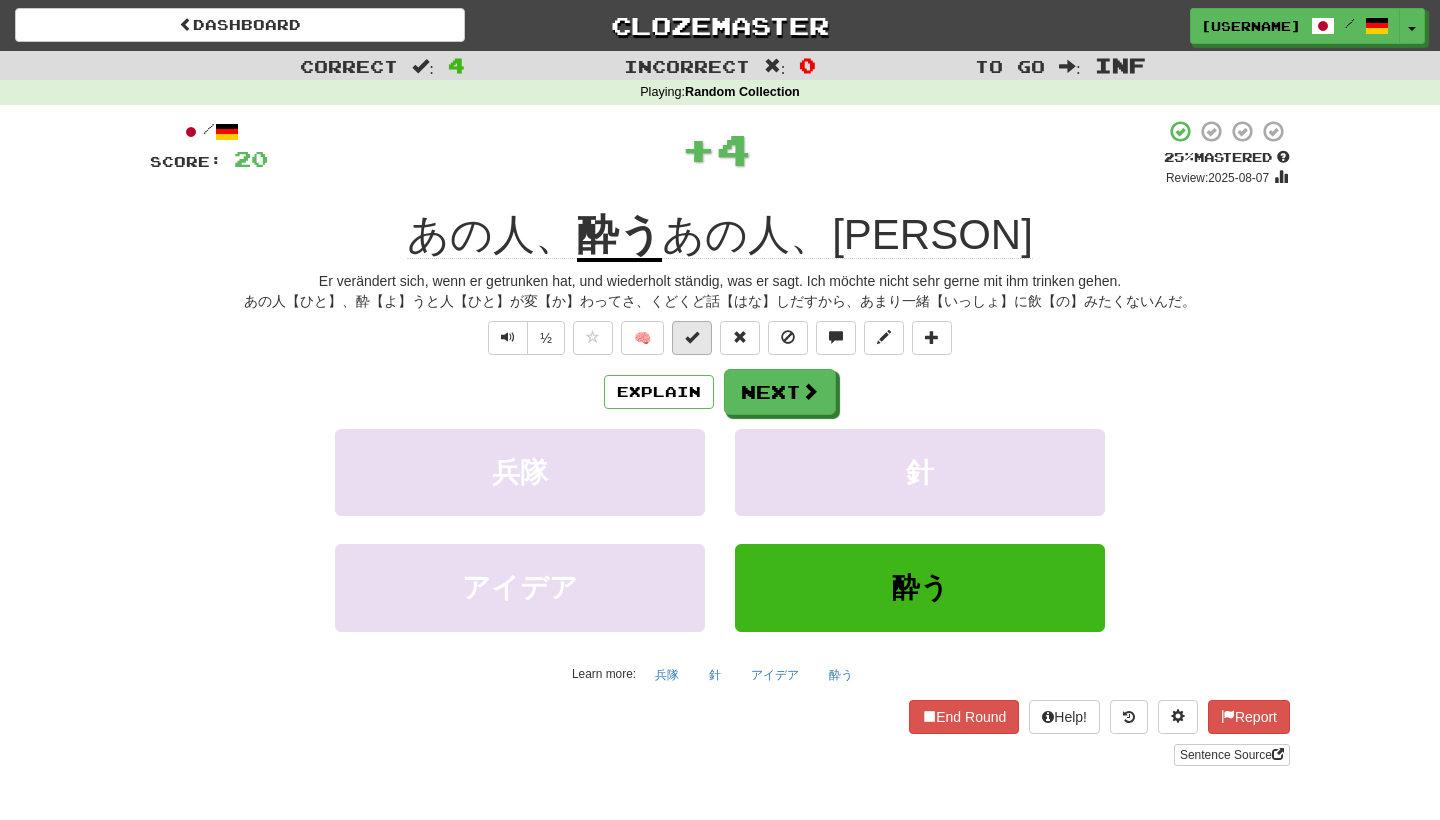 click at bounding box center (692, 337) 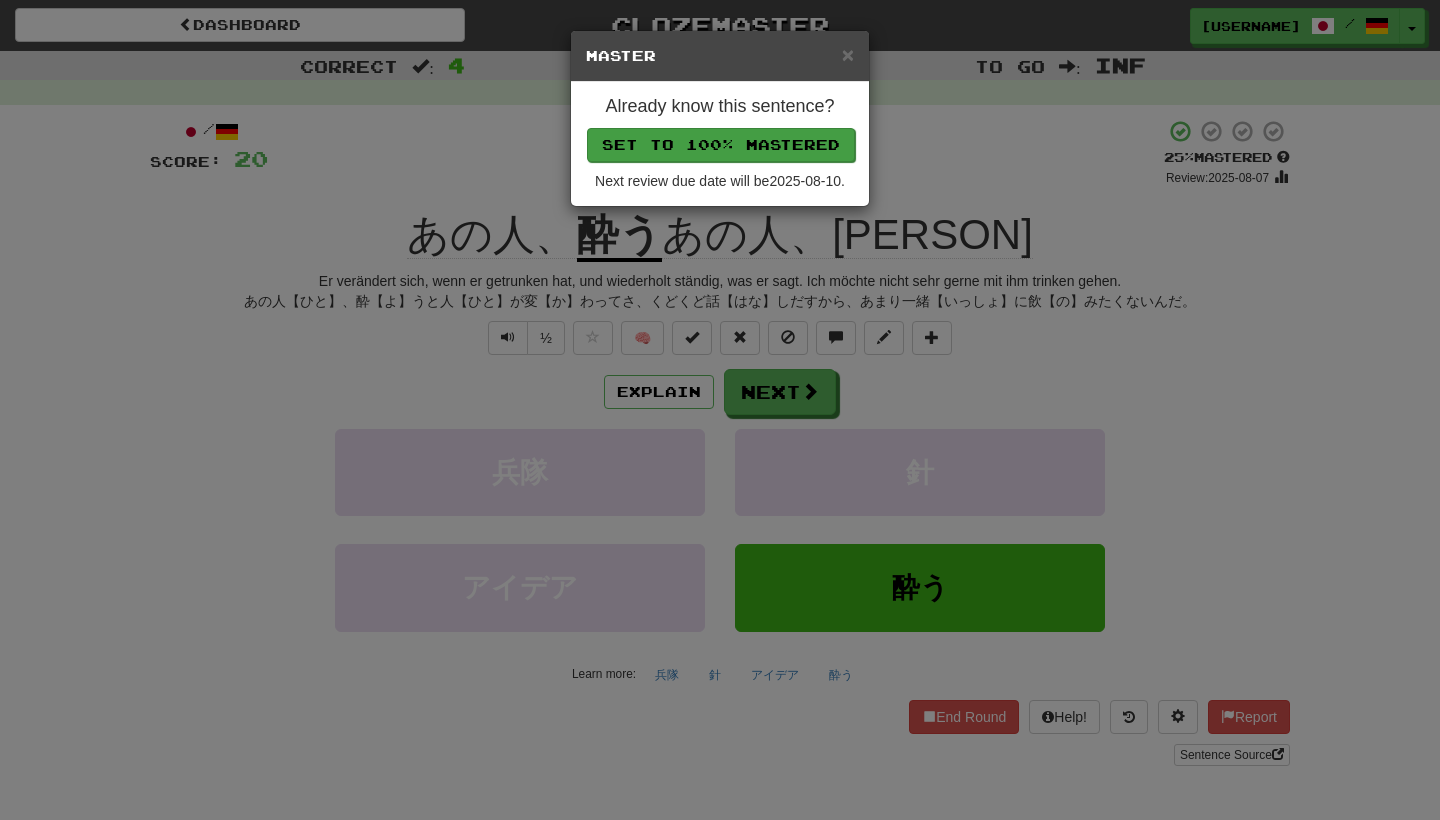 click on "Set to 100% Mastered" at bounding box center (721, 145) 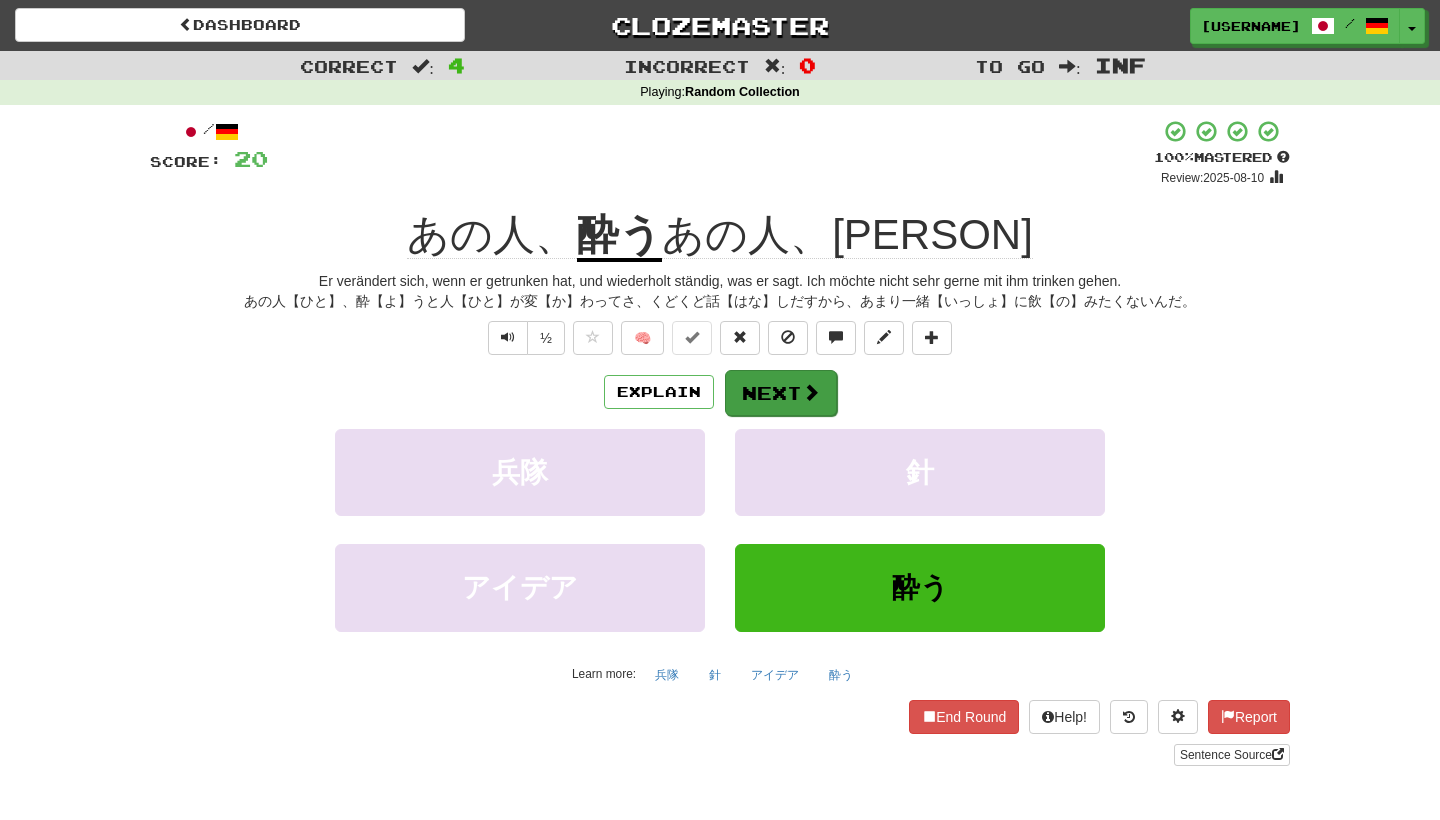 click on "Next" at bounding box center (781, 393) 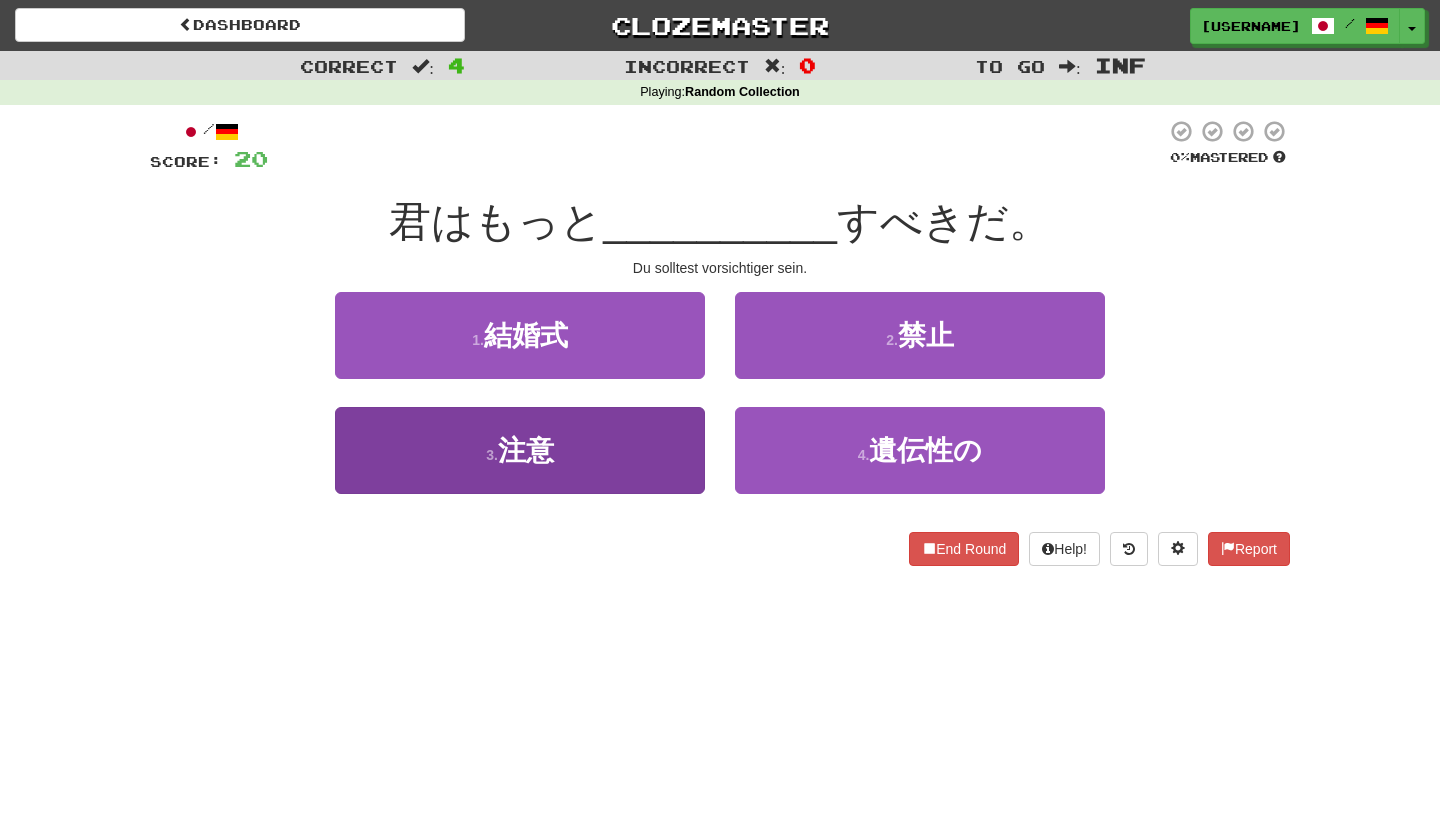 click on "3 .  注意" at bounding box center (520, 450) 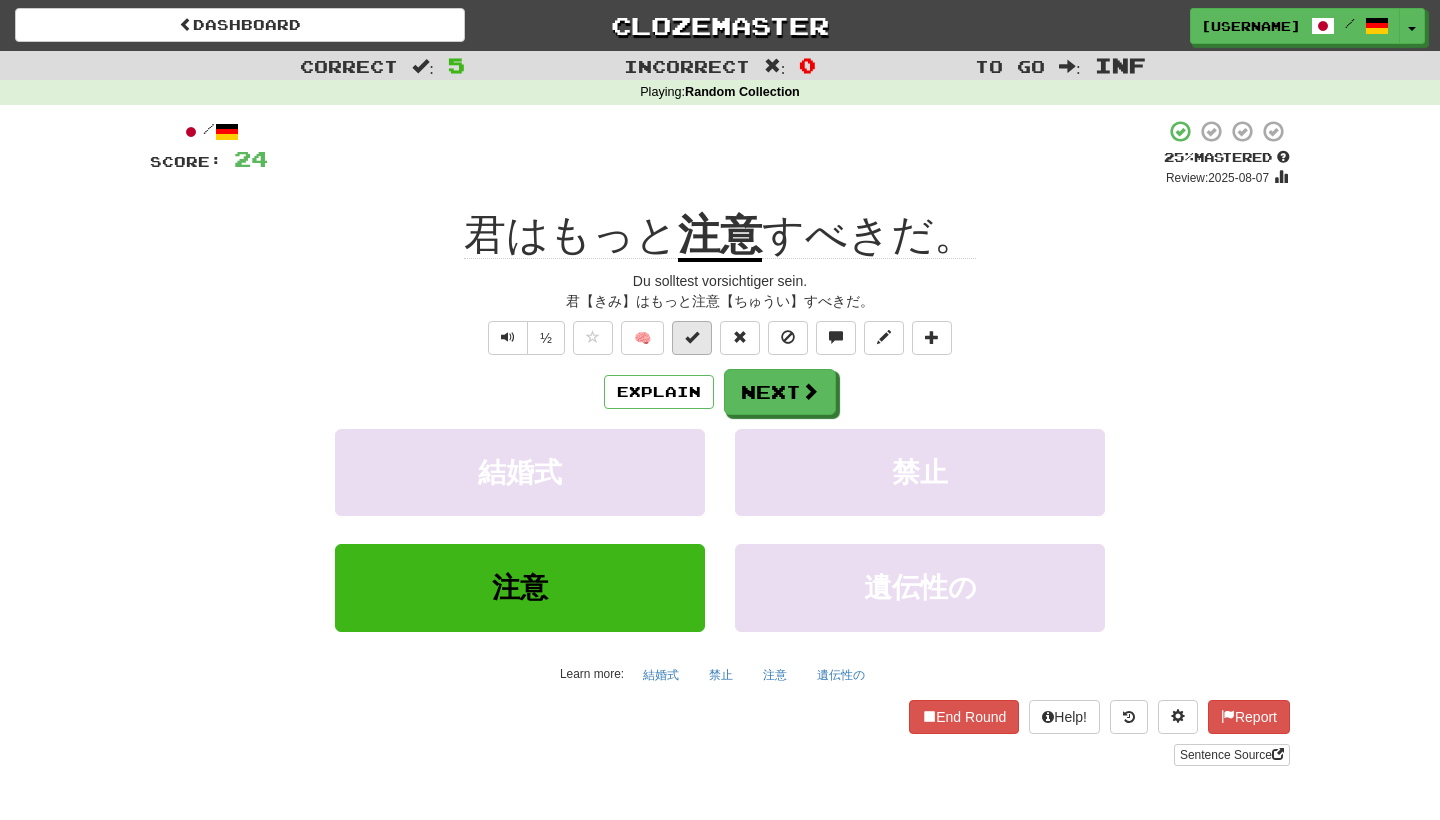 click at bounding box center (692, 338) 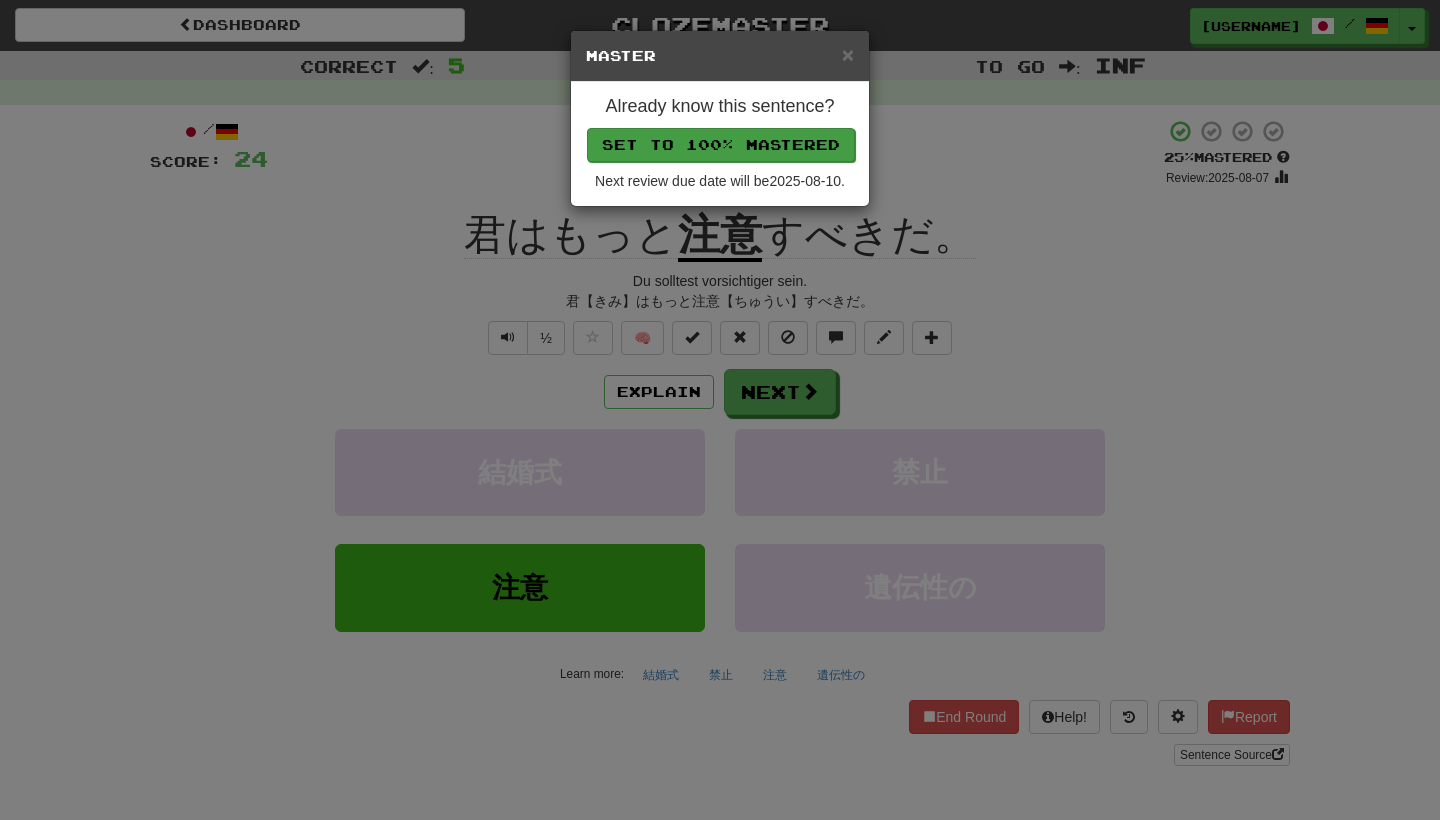 click on "Set to 100% Mastered" at bounding box center [721, 145] 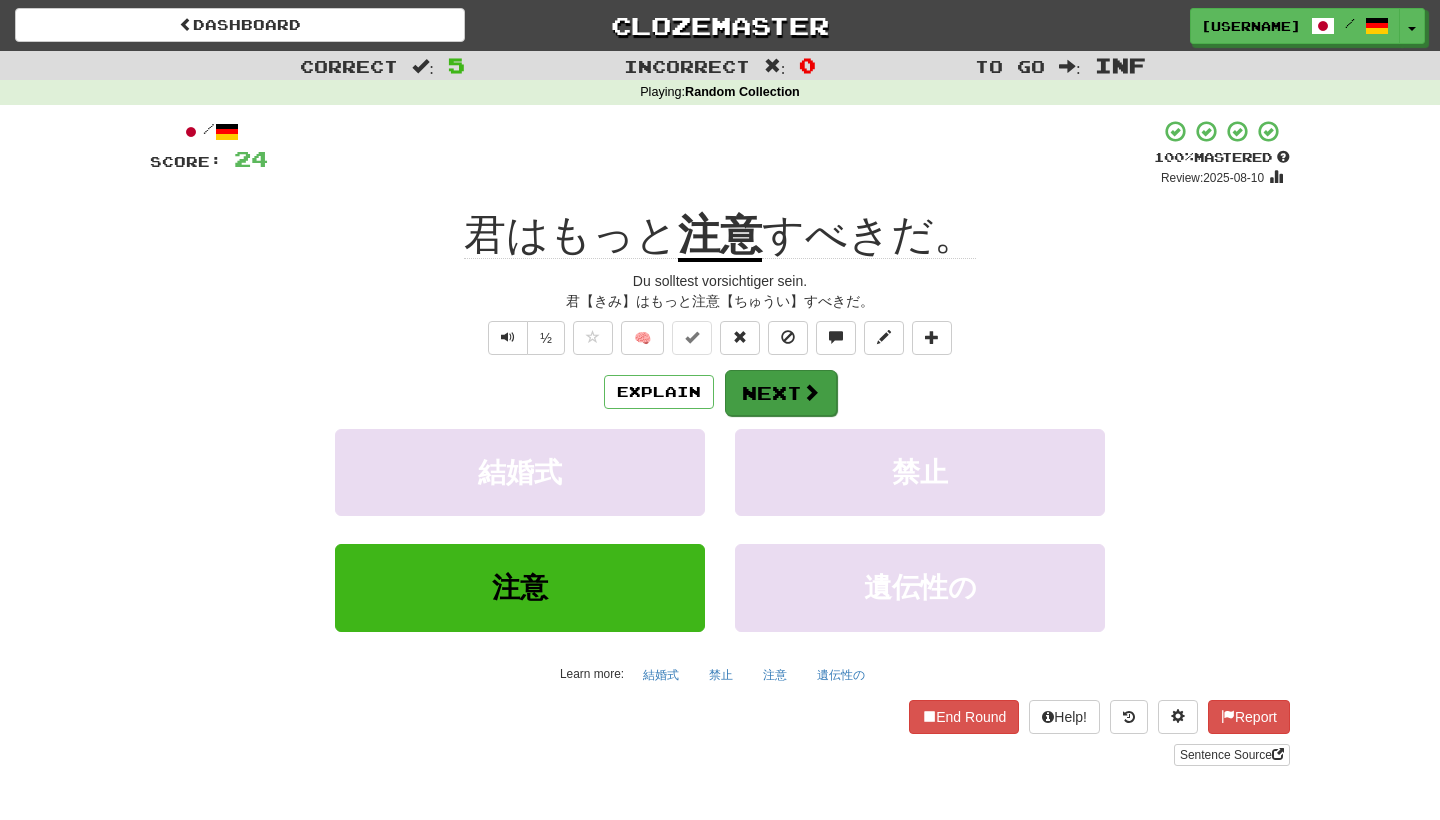 click on "Next" at bounding box center [781, 393] 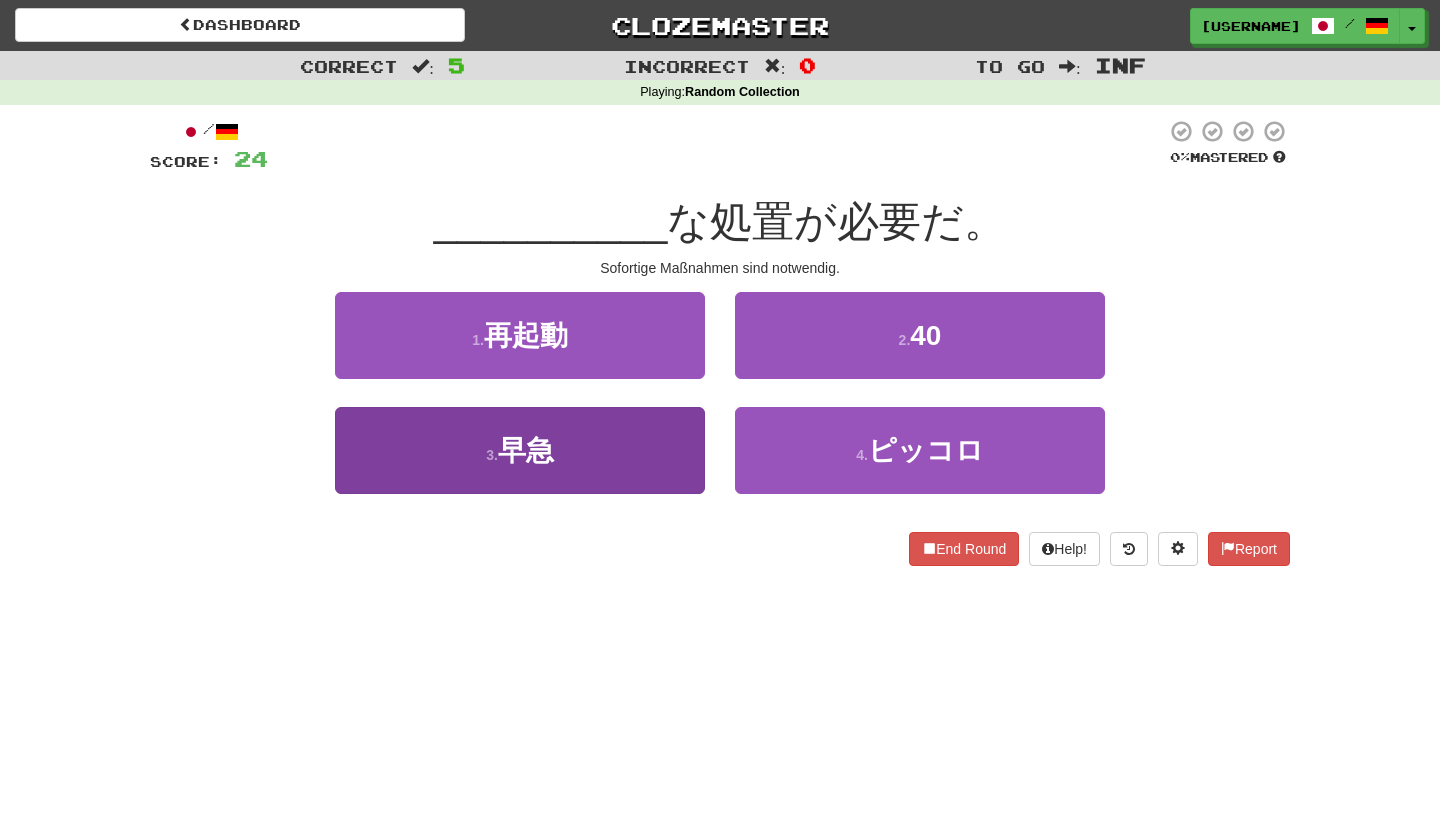 click on "3 .  早急" at bounding box center [520, 450] 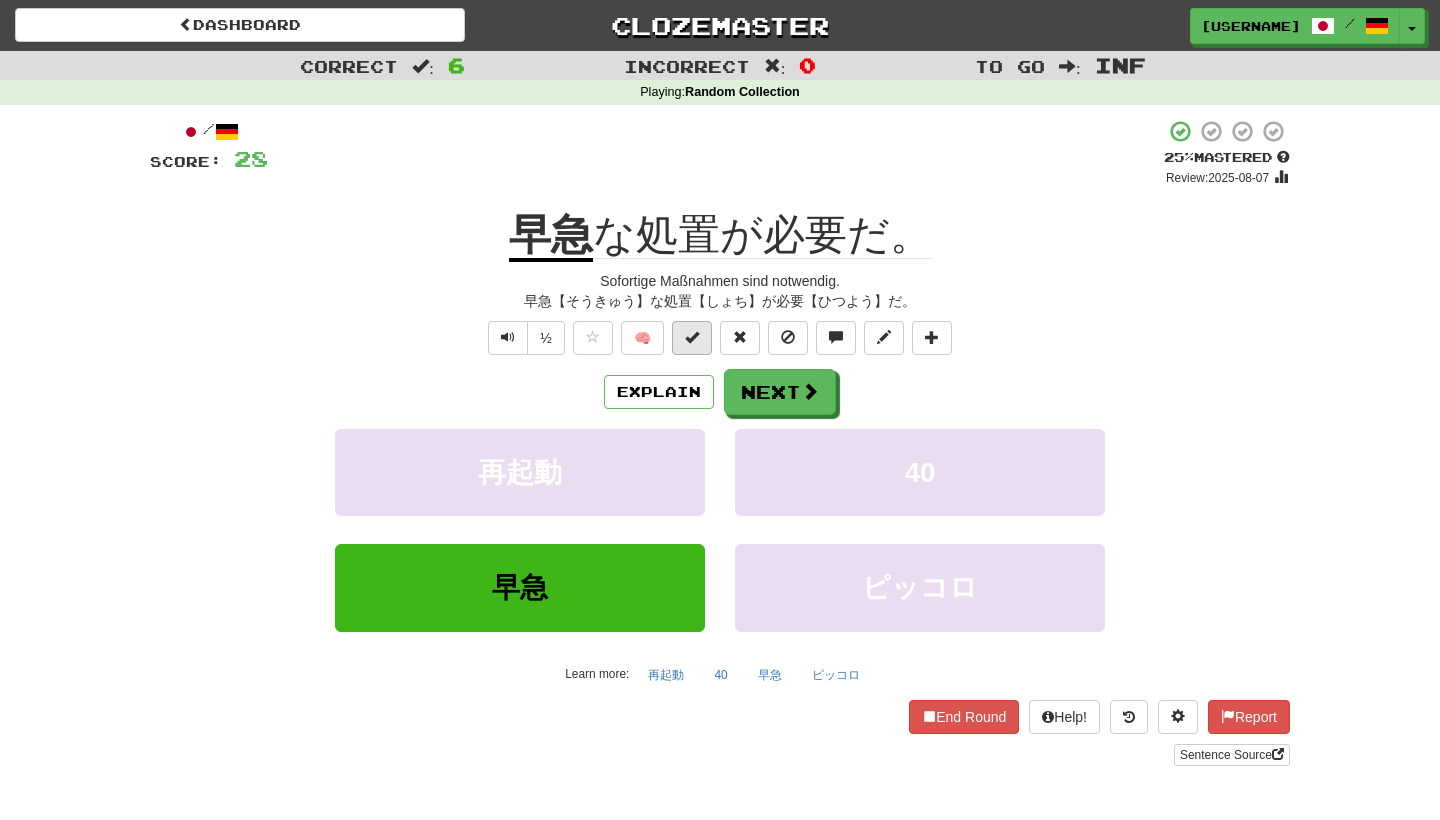 click at bounding box center [692, 337] 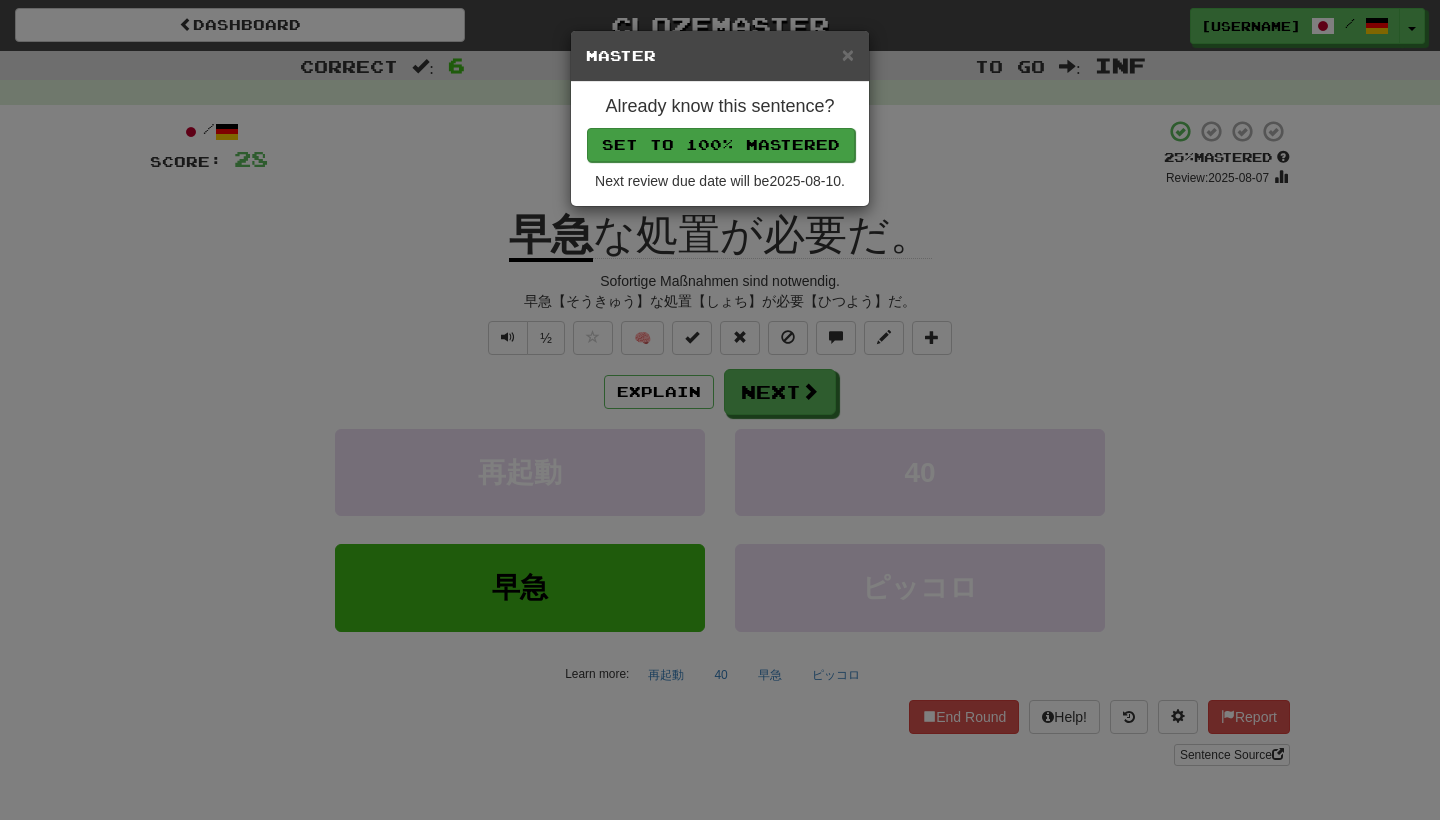 click on "Set to 100% Mastered" at bounding box center (721, 145) 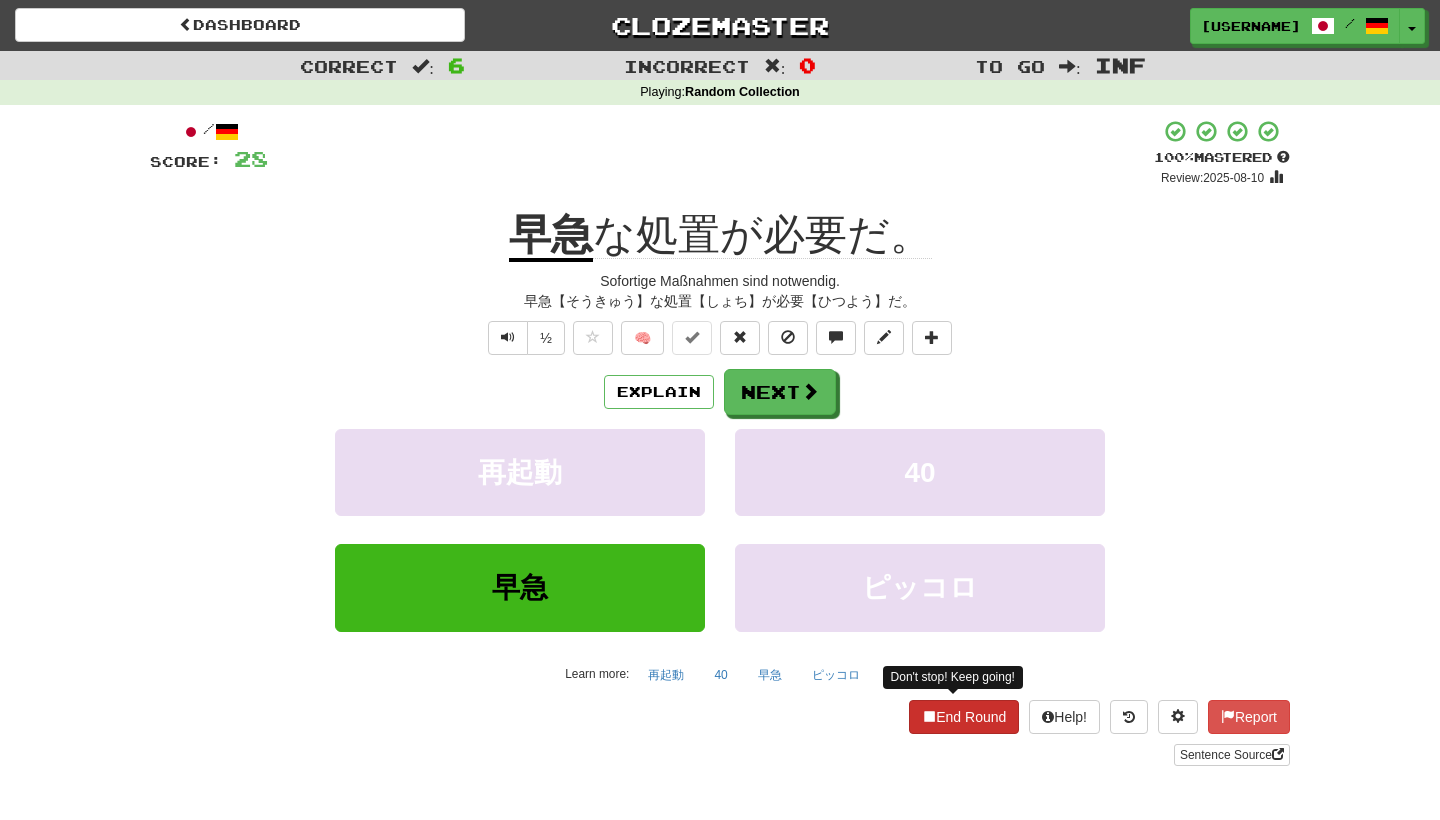 click on "End Round" at bounding box center (964, 717) 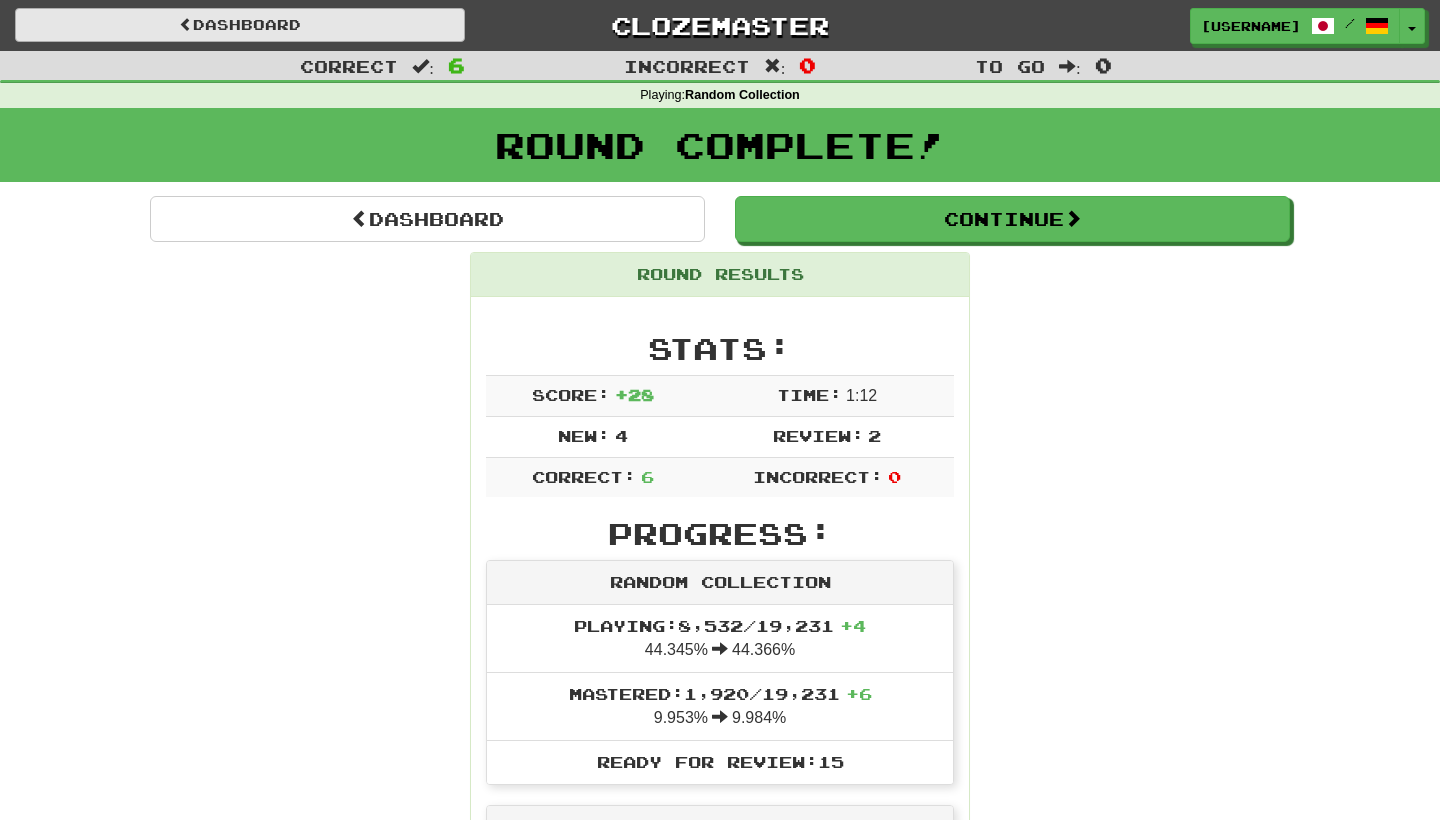 click on "Dashboard" at bounding box center (240, 25) 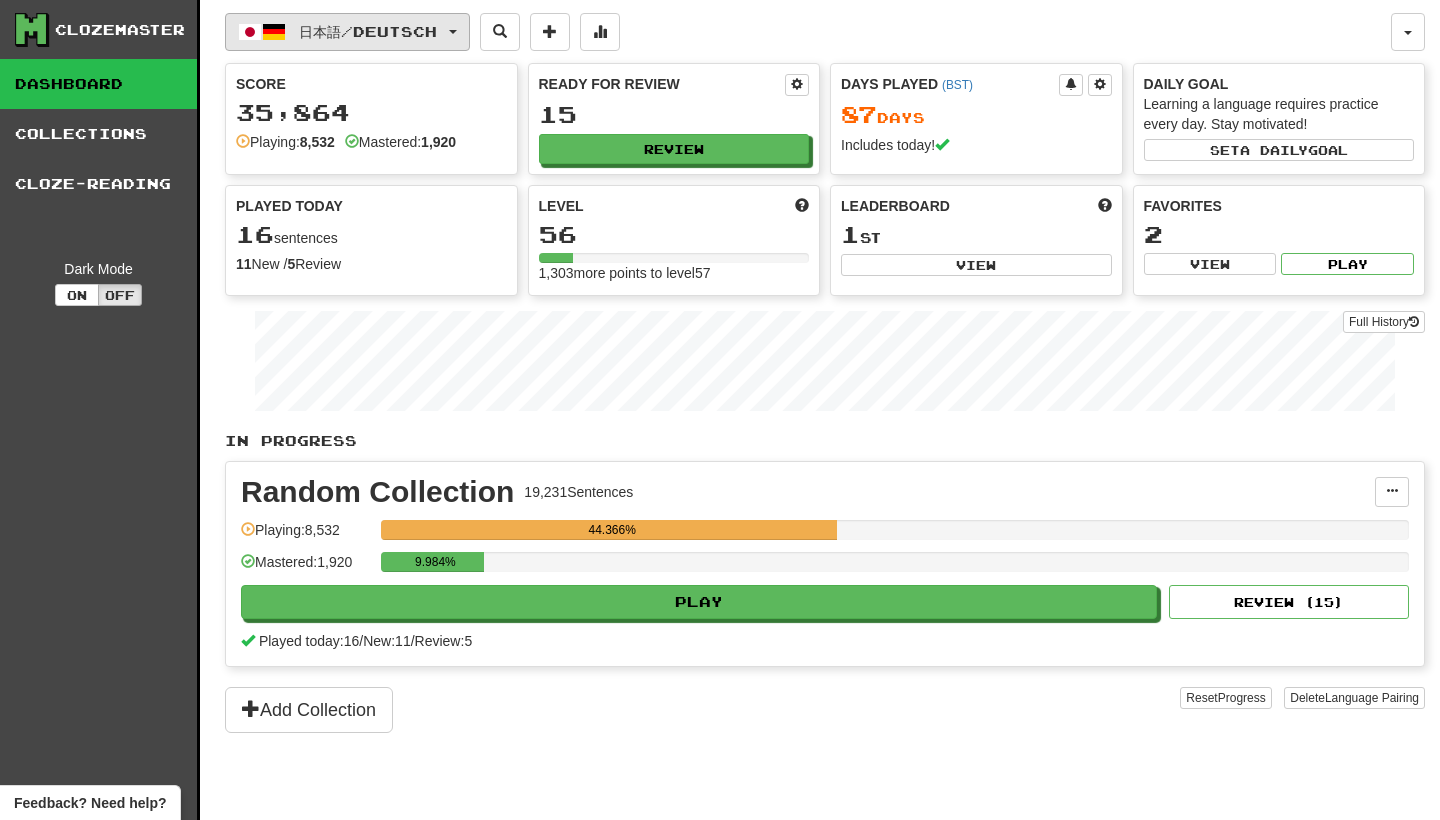 scroll, scrollTop: 0, scrollLeft: 0, axis: both 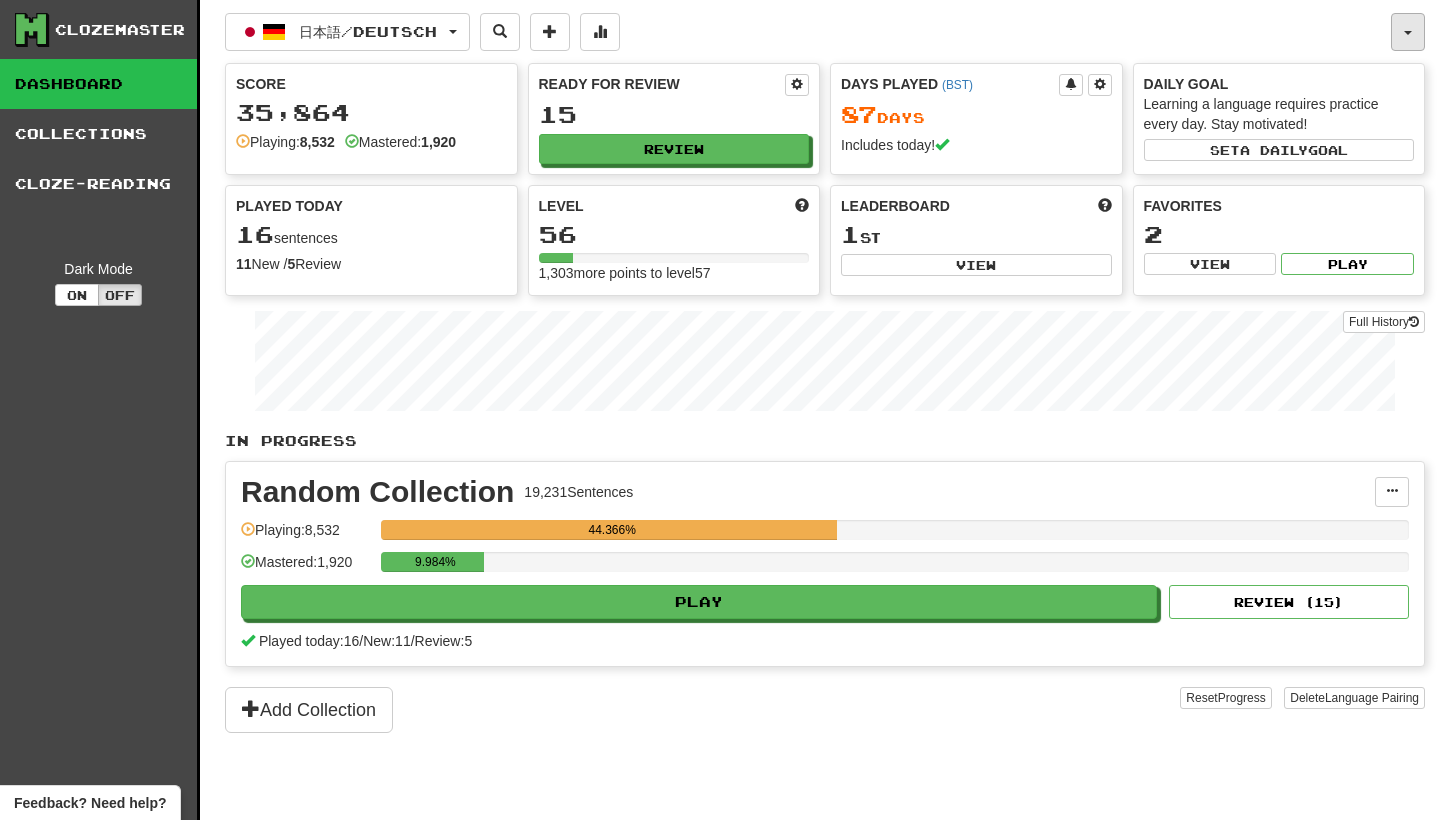 click at bounding box center [1408, 32] 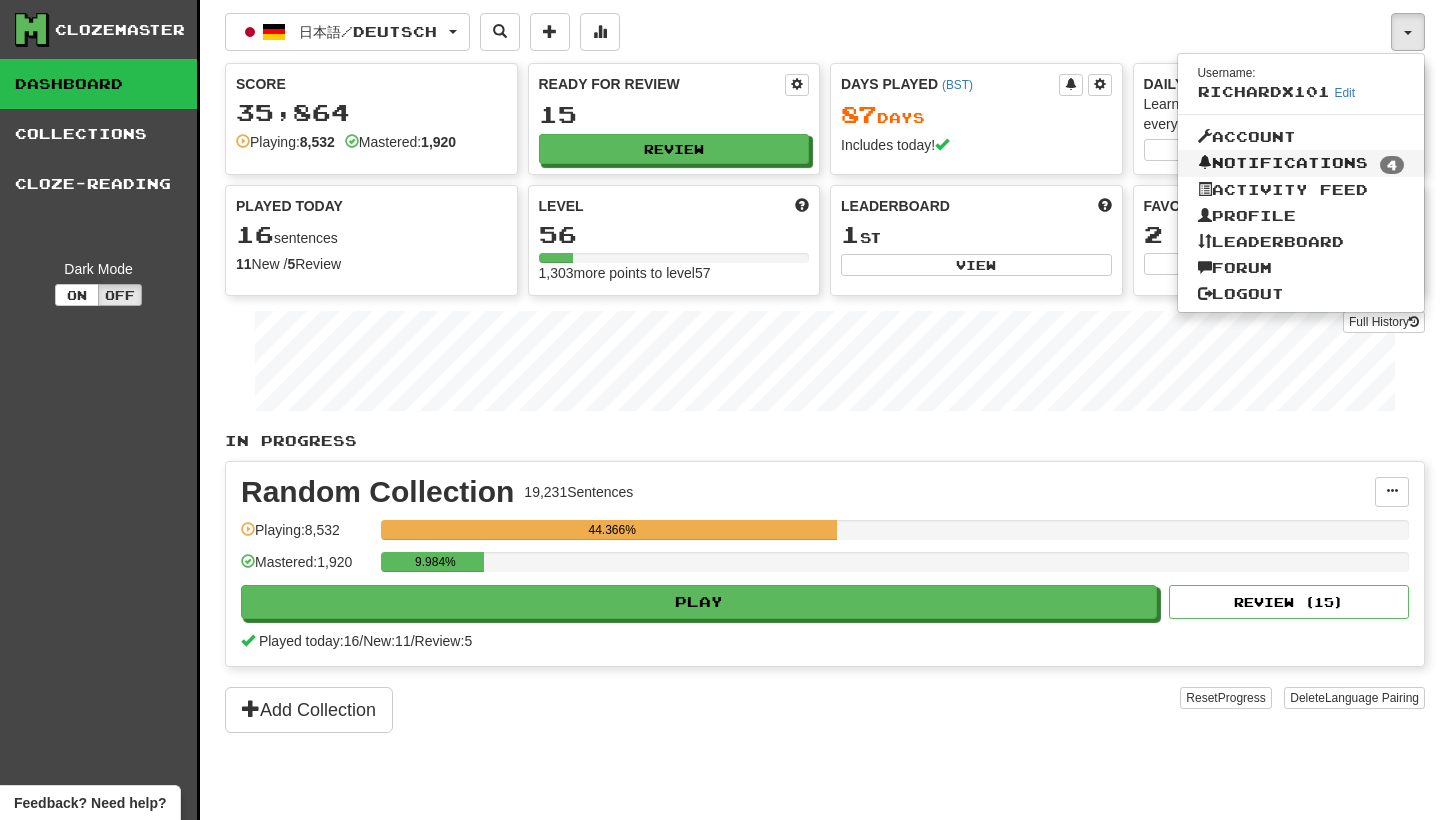 click on "Notifications 4" at bounding box center [1301, 164] 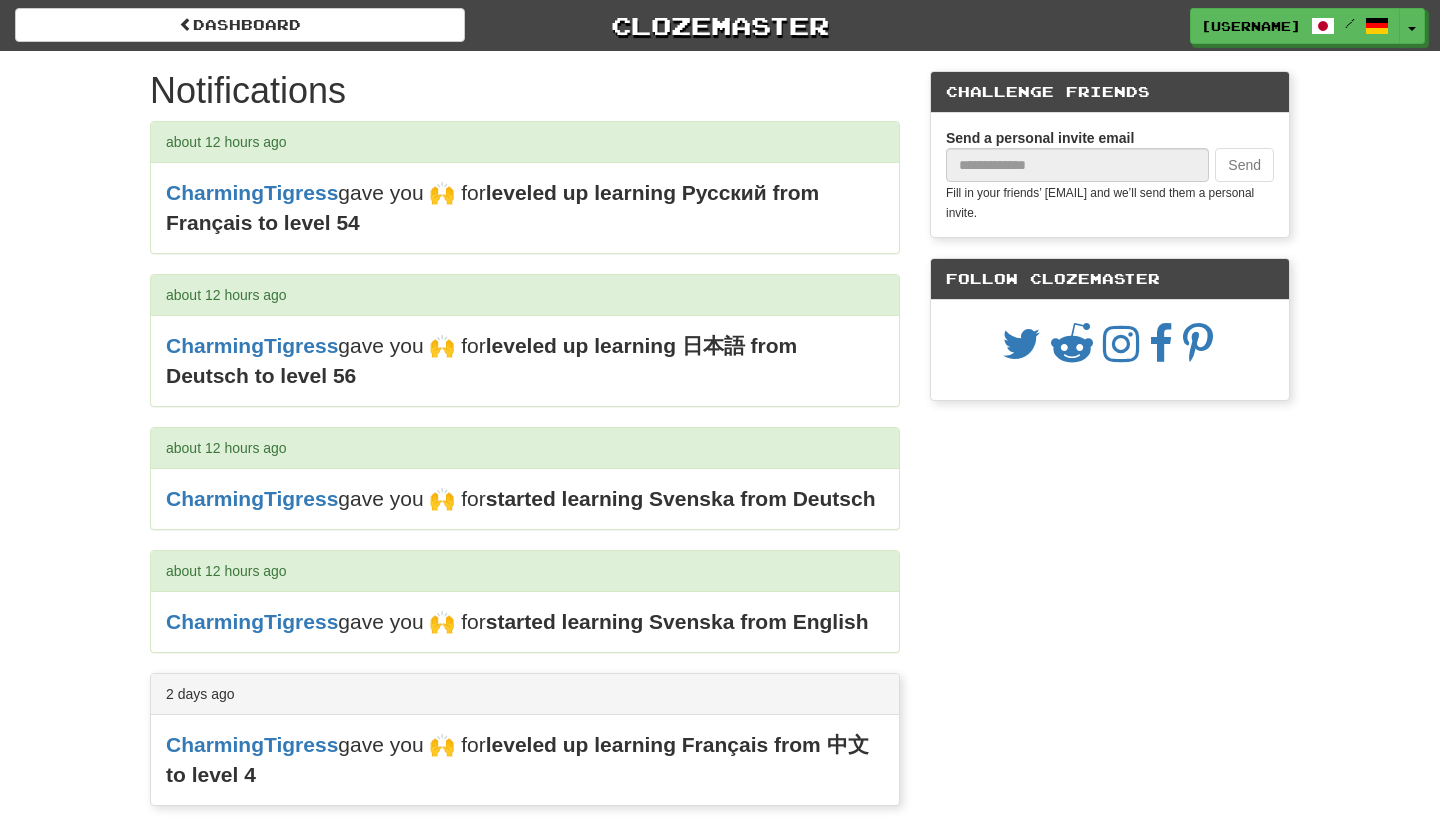 scroll, scrollTop: 0, scrollLeft: 0, axis: both 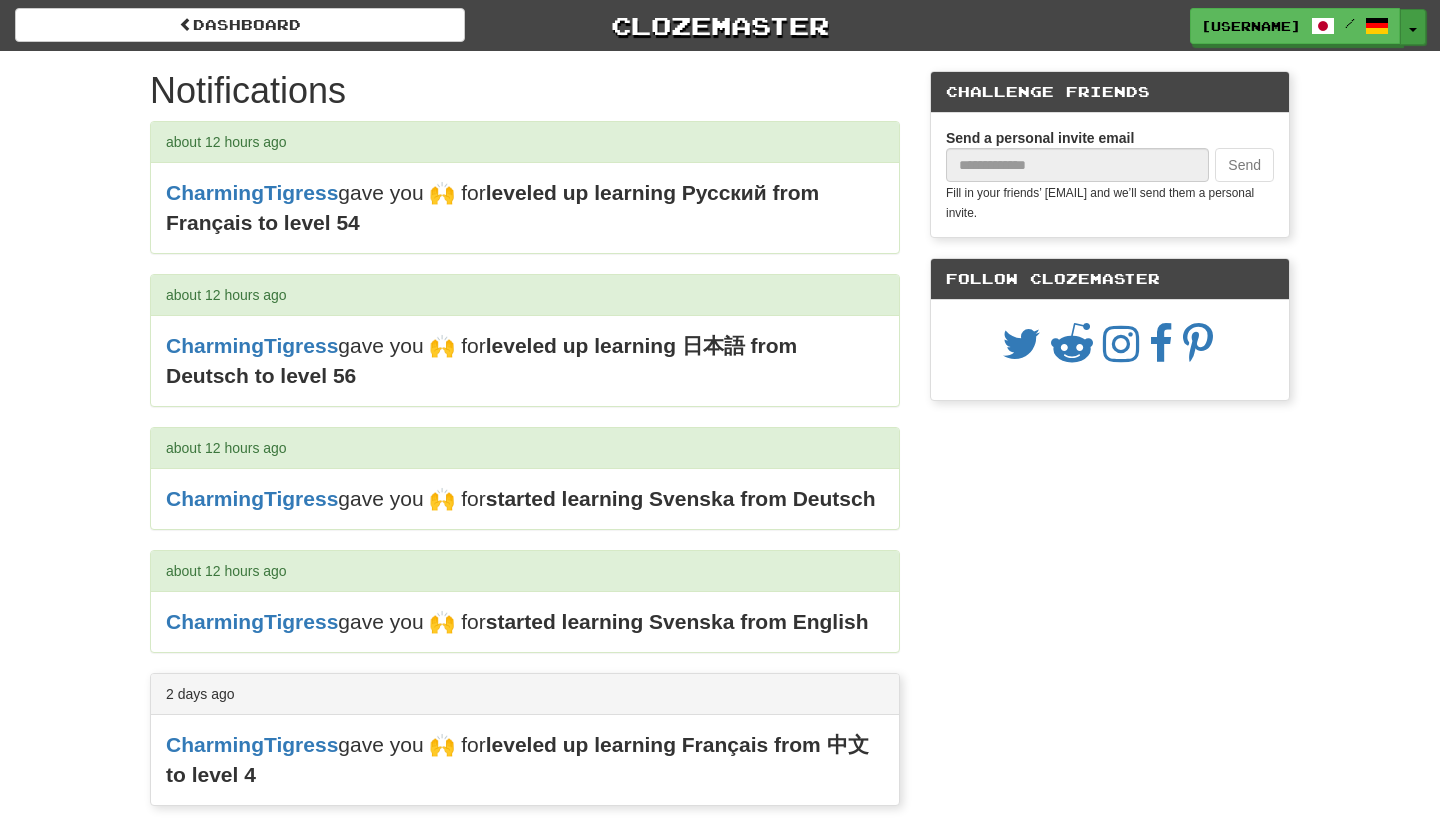 click on "Toggle Dropdown" at bounding box center (1413, 27) 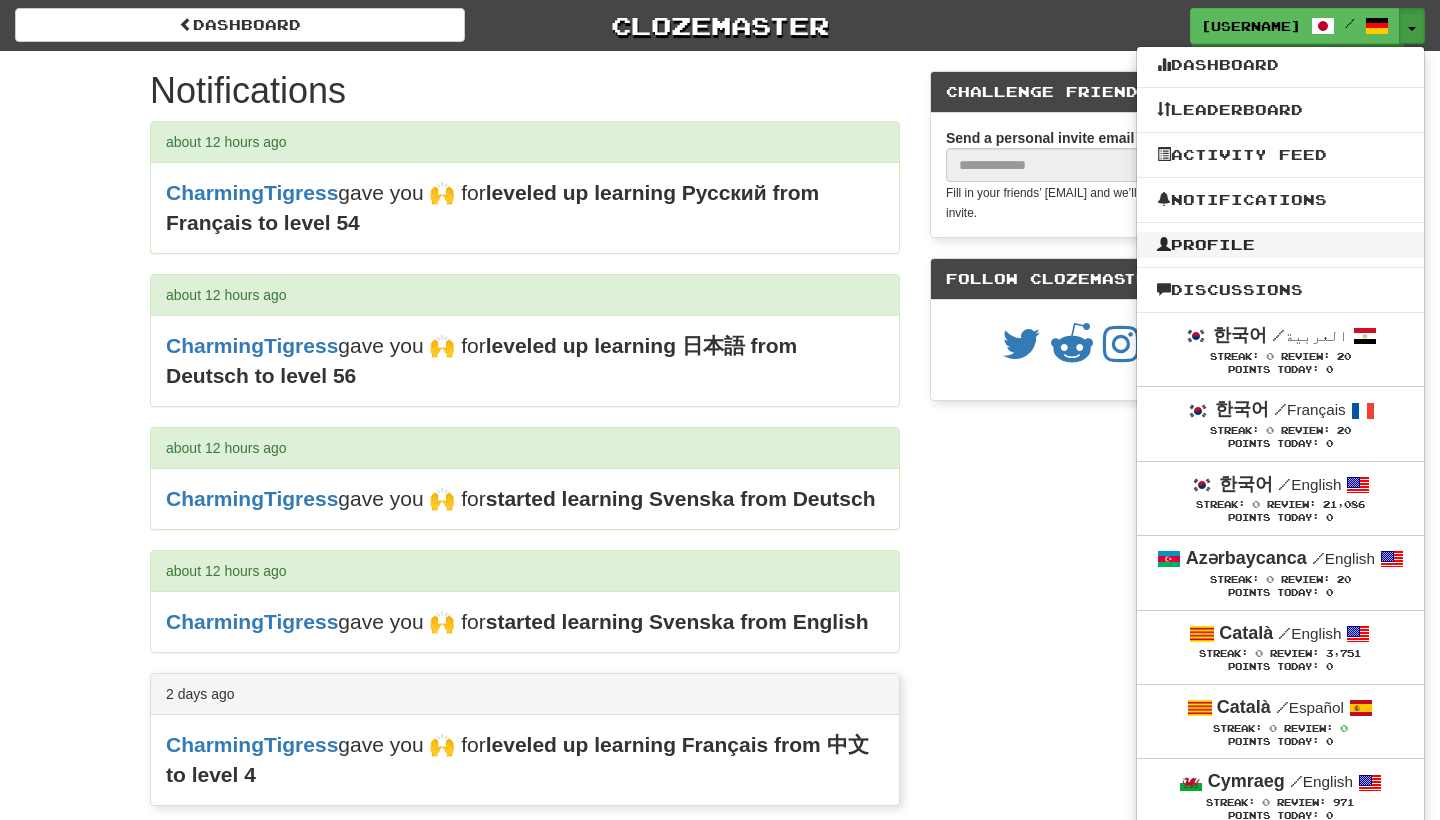 click on "Profile" at bounding box center [1280, 245] 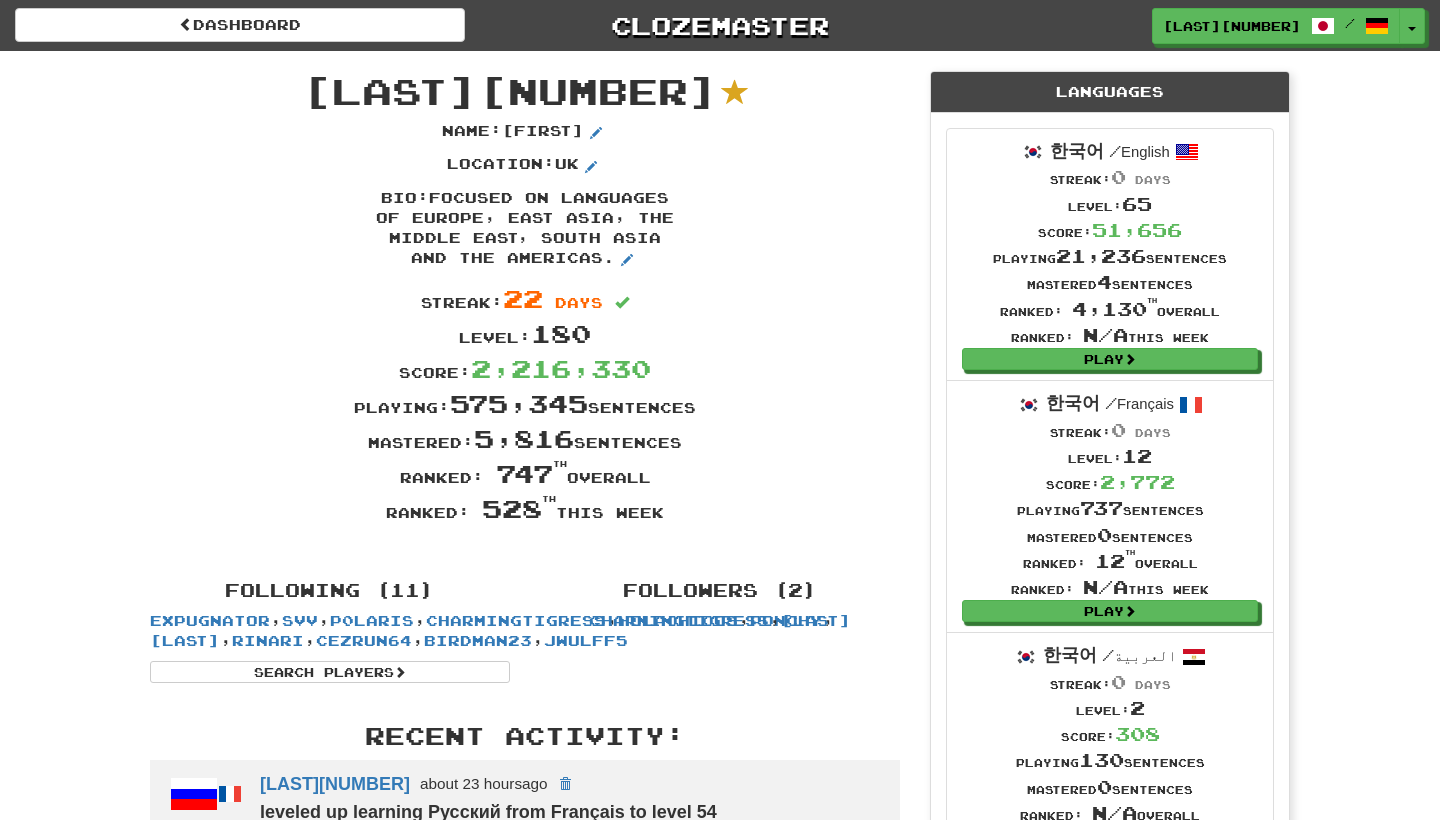 scroll, scrollTop: 0, scrollLeft: 0, axis: both 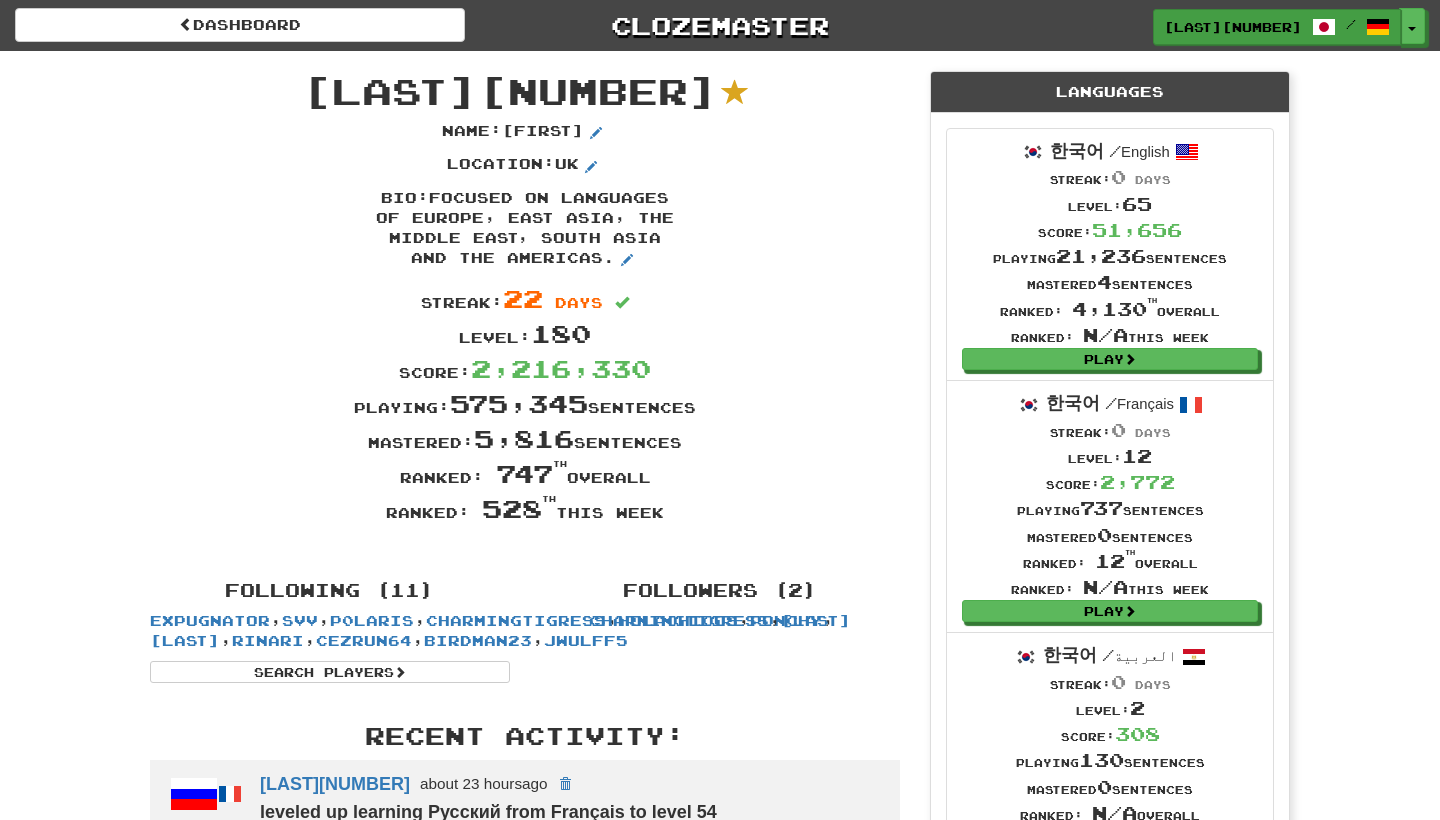 click on "[USERNAME]" at bounding box center (1233, 27) 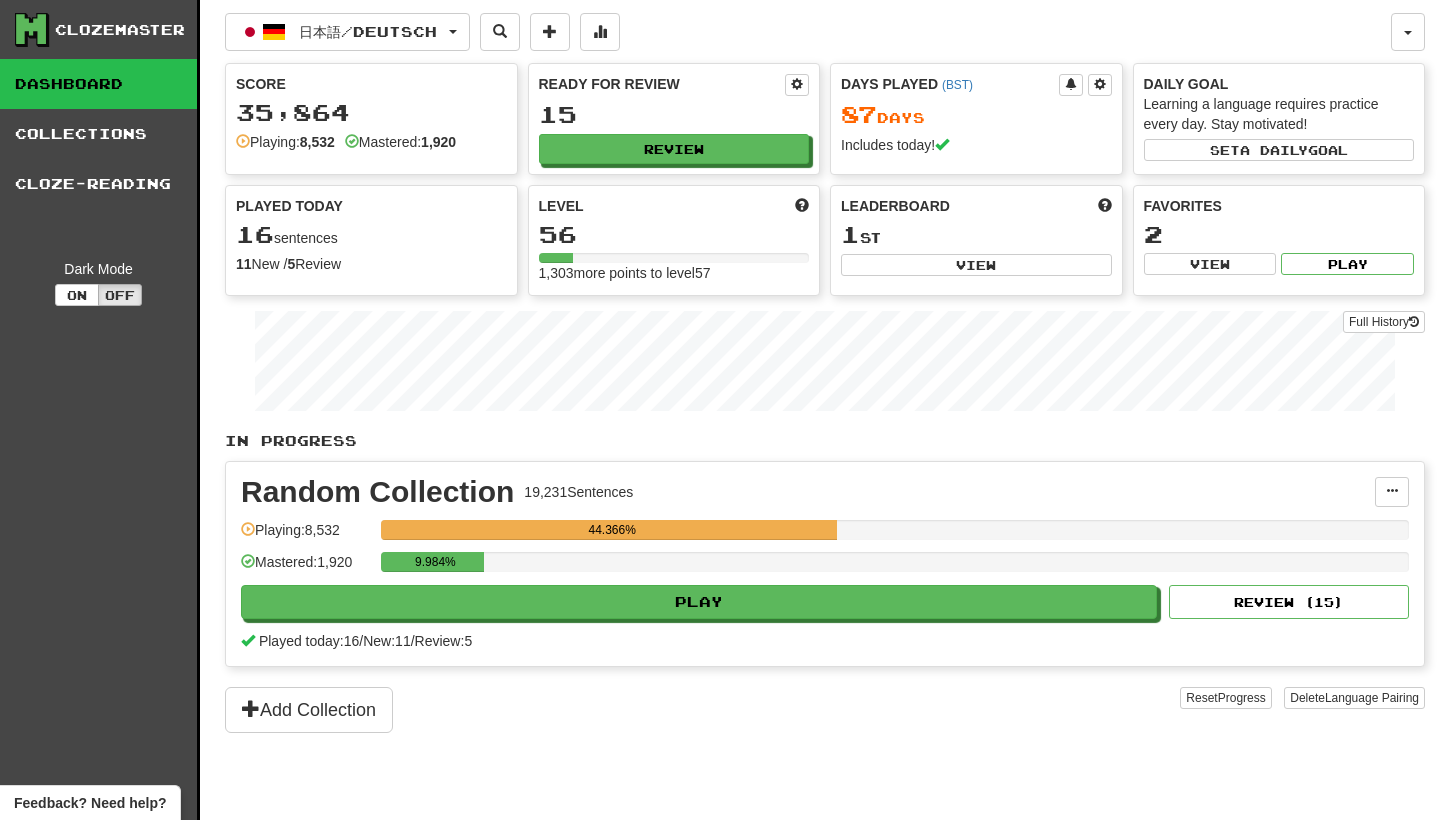 scroll, scrollTop: 0, scrollLeft: 0, axis: both 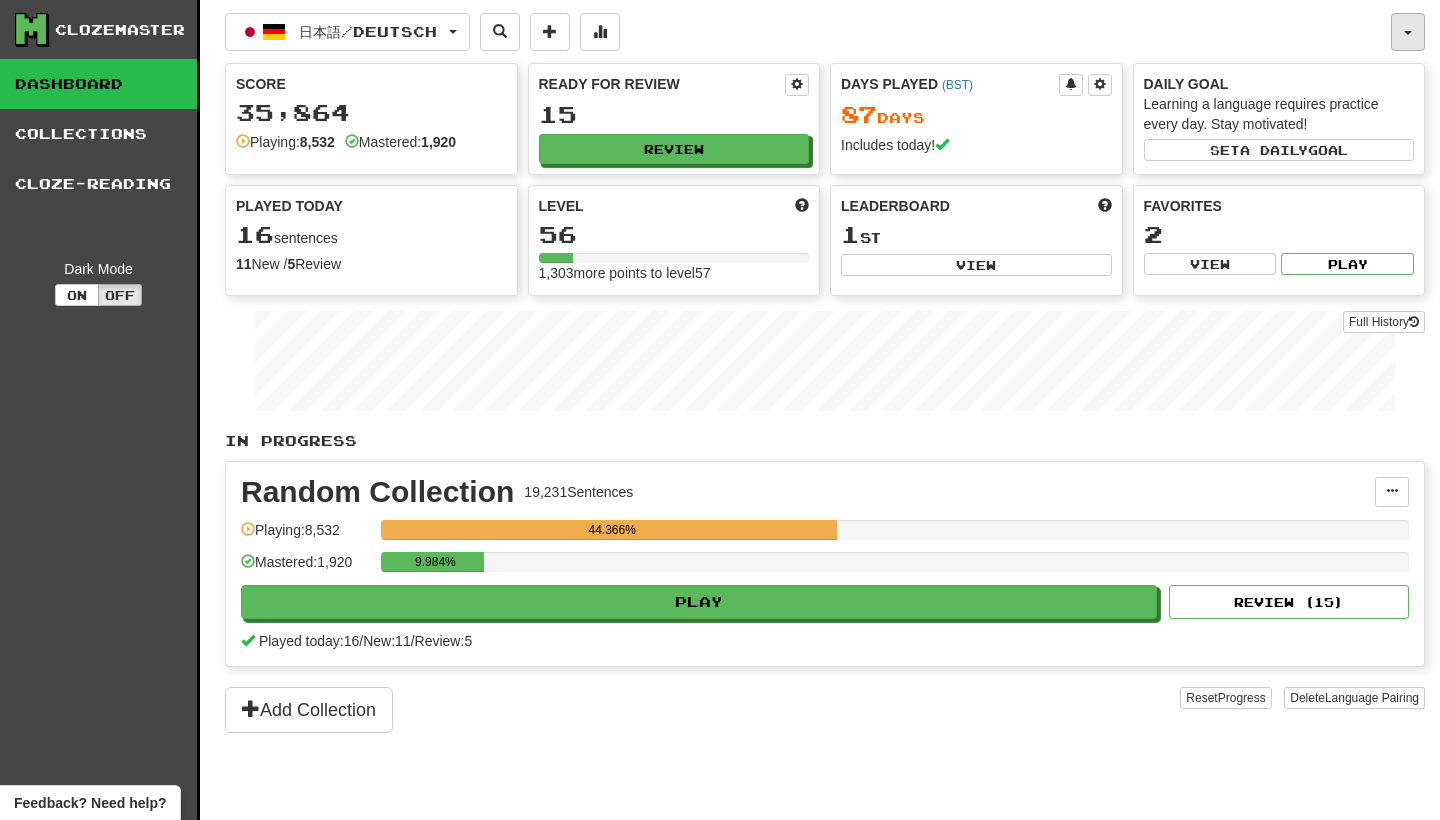 click at bounding box center (1408, 32) 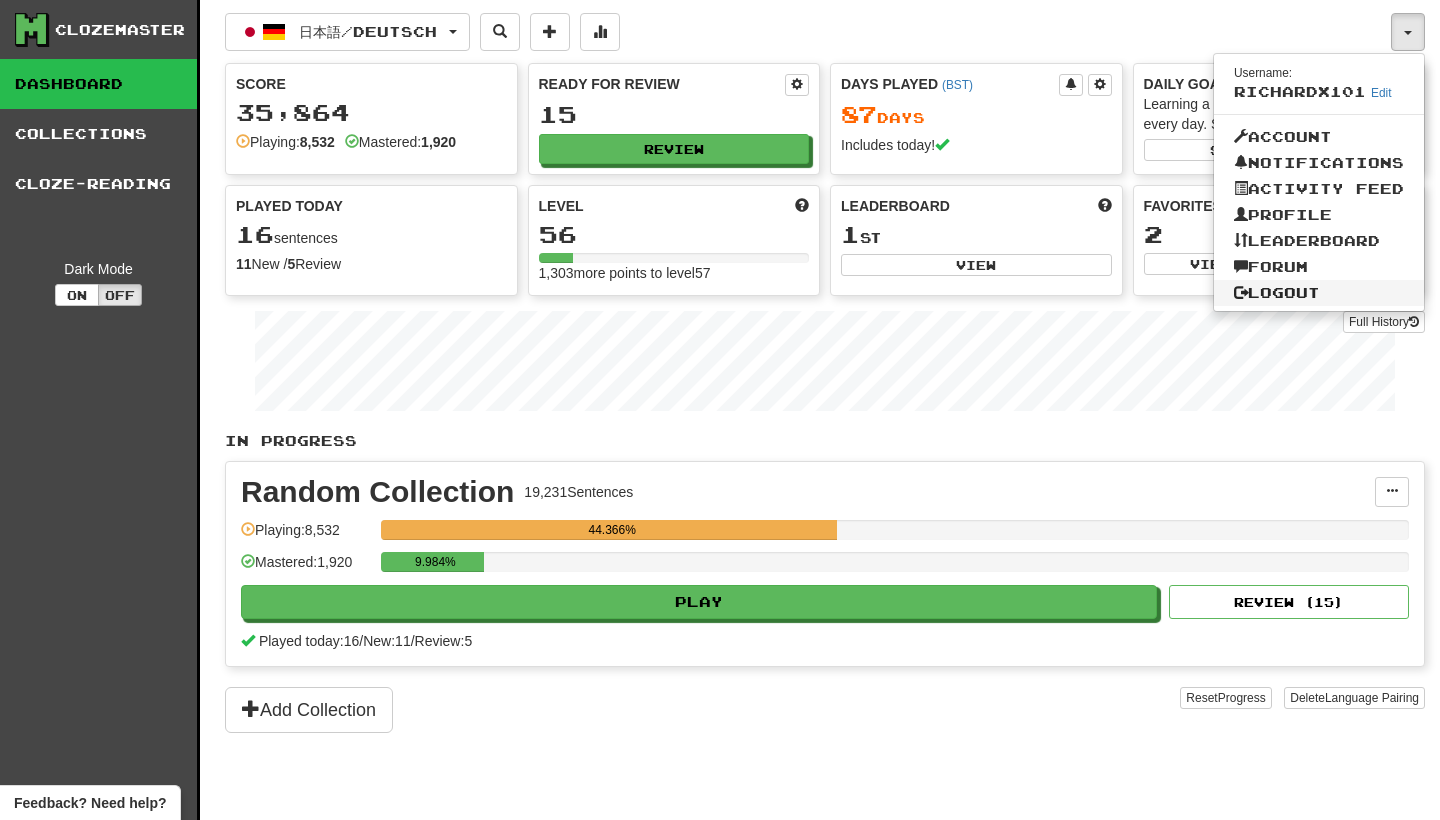 click on "Logout" at bounding box center (1319, 293) 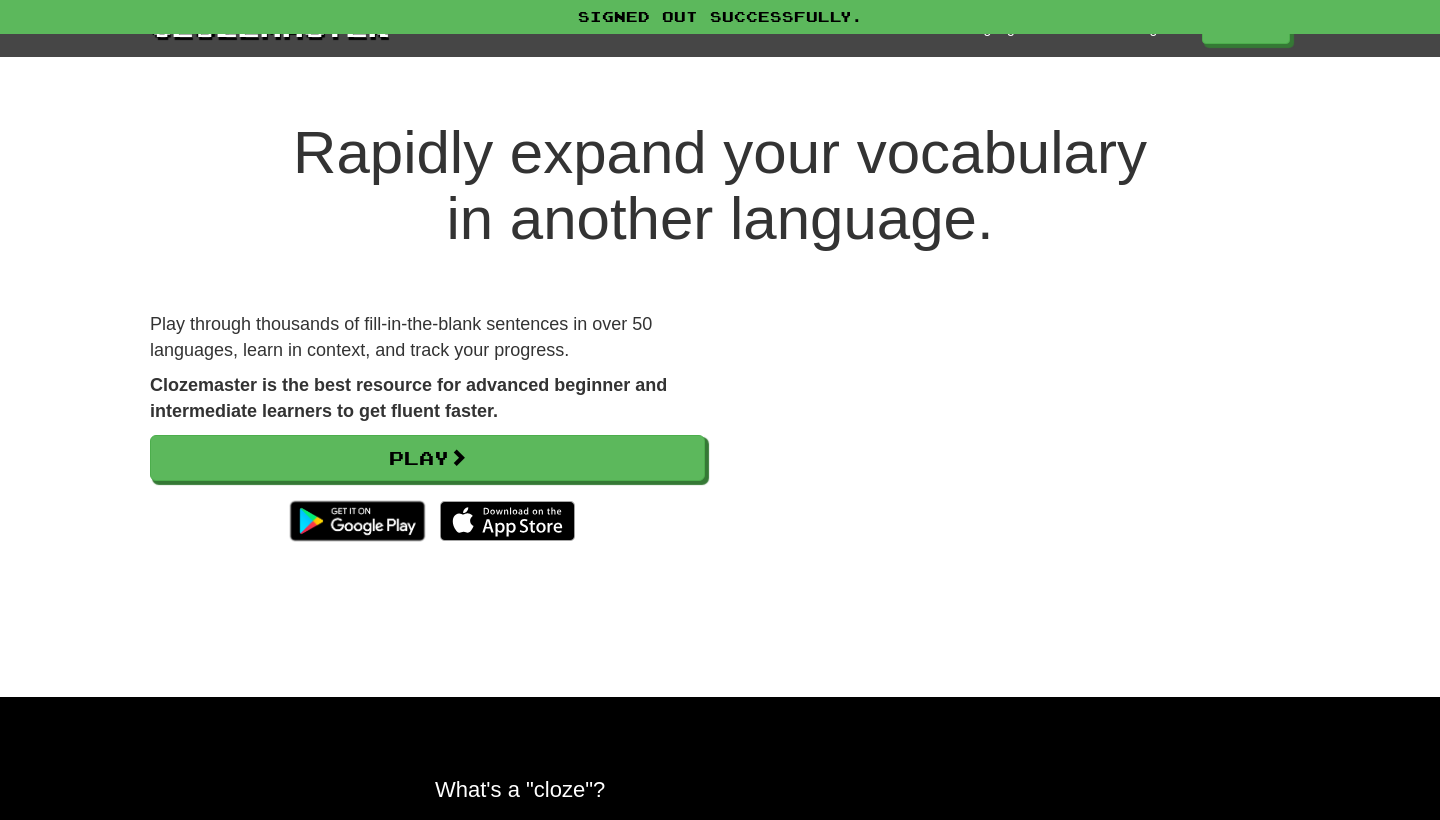 scroll, scrollTop: 0, scrollLeft: 0, axis: both 